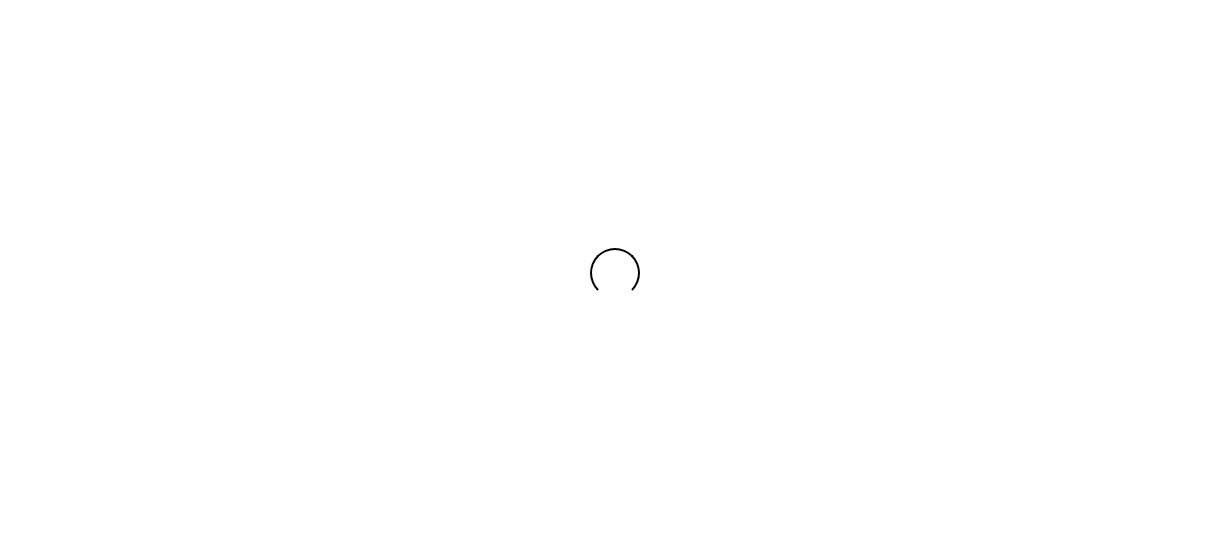 scroll, scrollTop: 0, scrollLeft: 0, axis: both 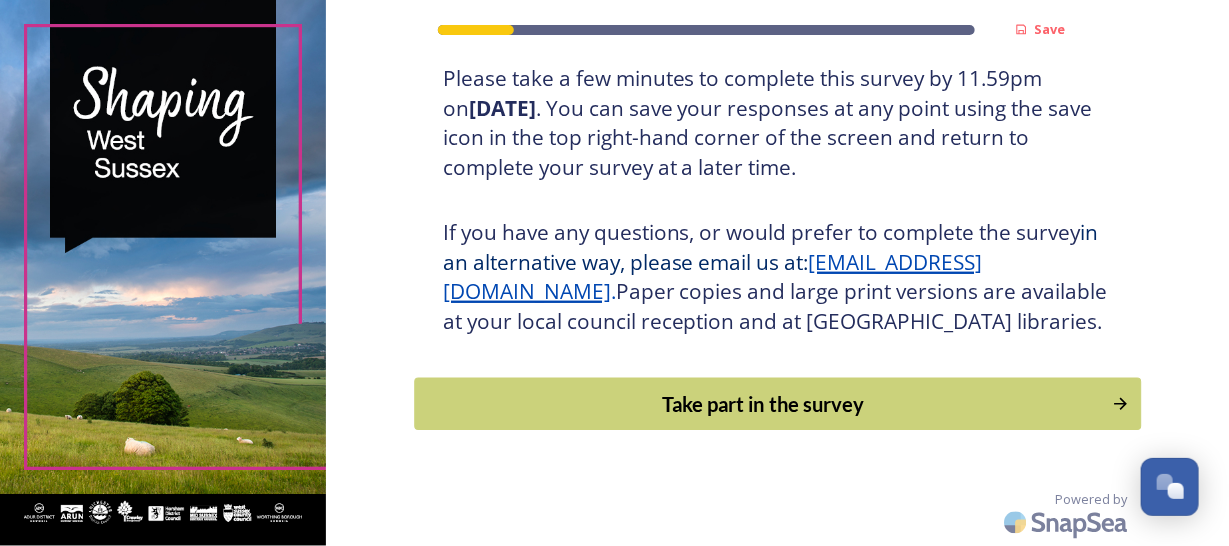 click on "Take part in the survey" at bounding box center (763, 404) 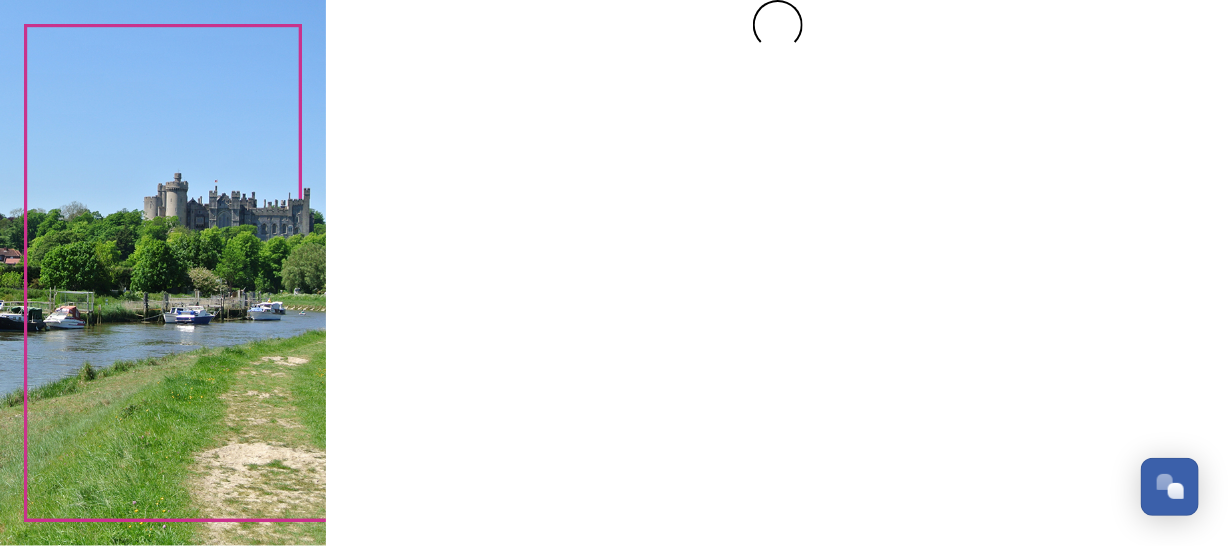 scroll, scrollTop: 0, scrollLeft: 0, axis: both 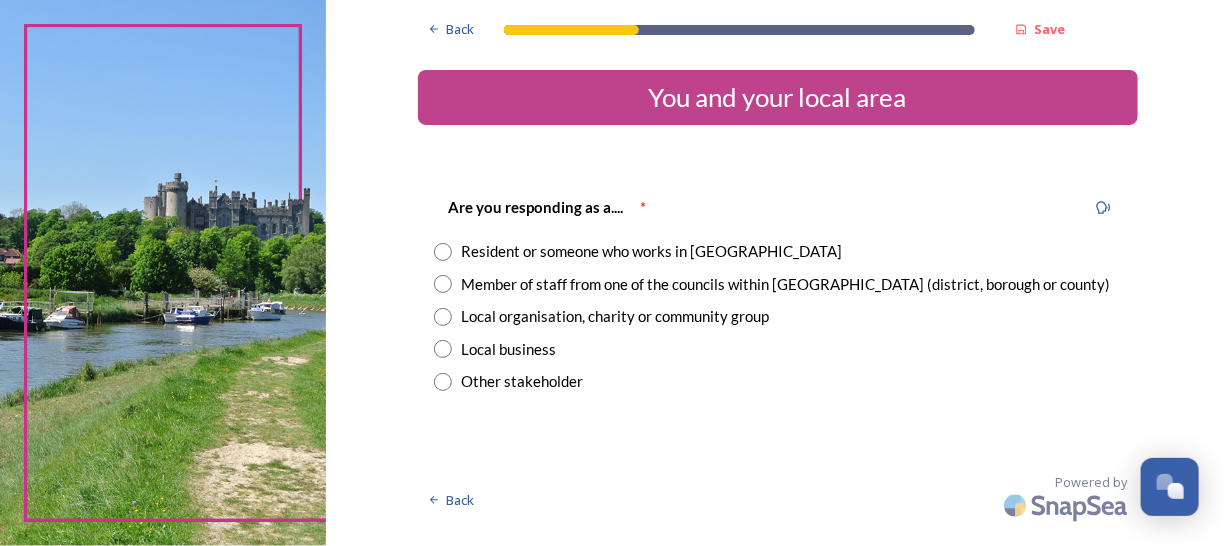 click on "Resident or someone who works in [GEOGRAPHIC_DATA]" at bounding box center [652, 251] 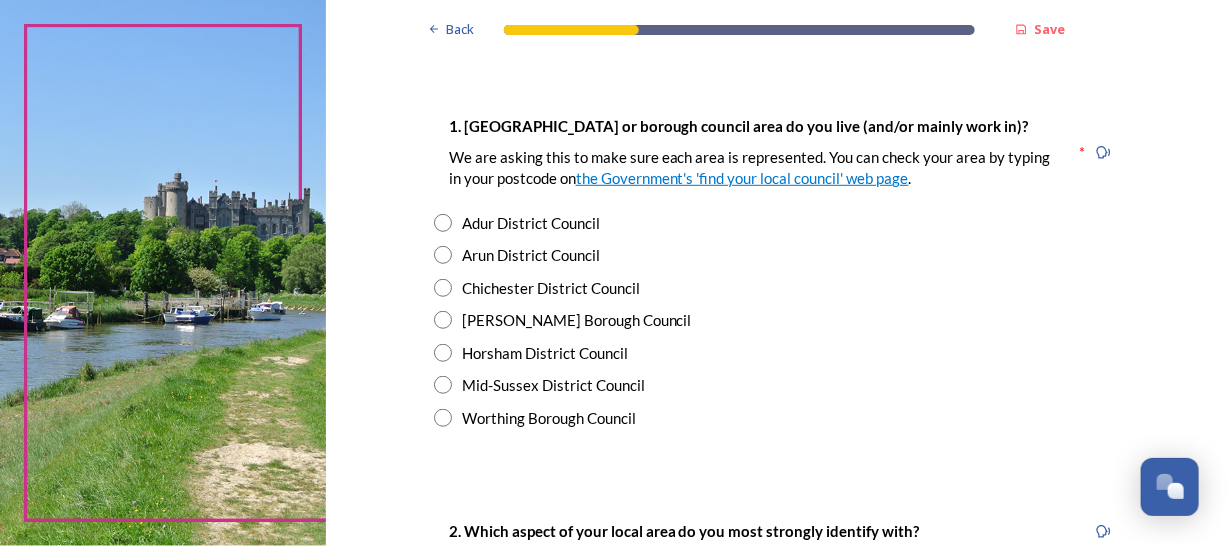 scroll, scrollTop: 400, scrollLeft: 0, axis: vertical 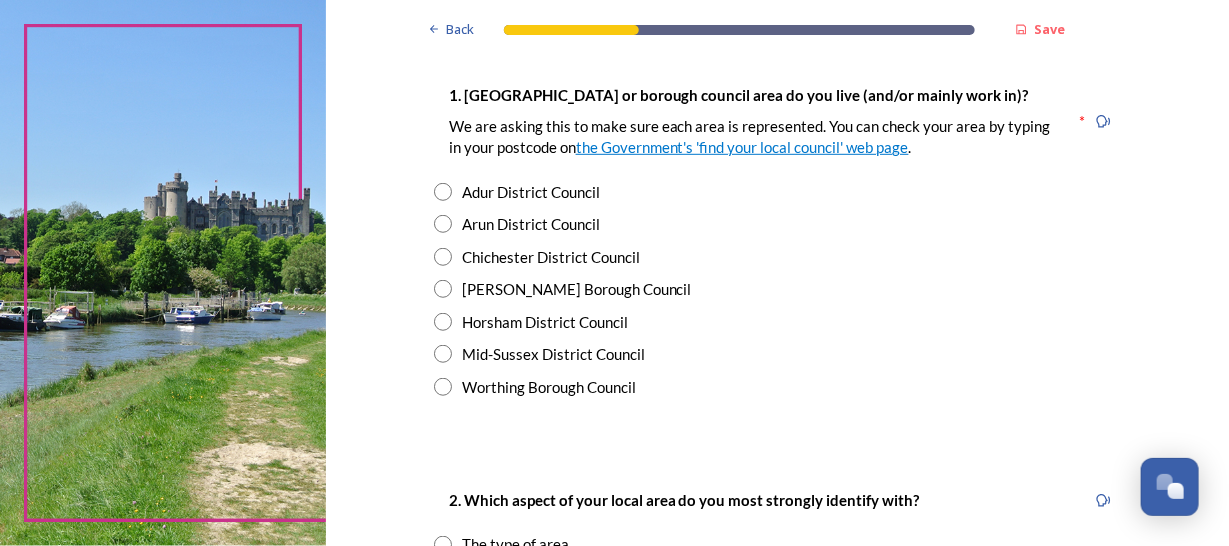 click on "Horsham District Council" at bounding box center [545, 322] 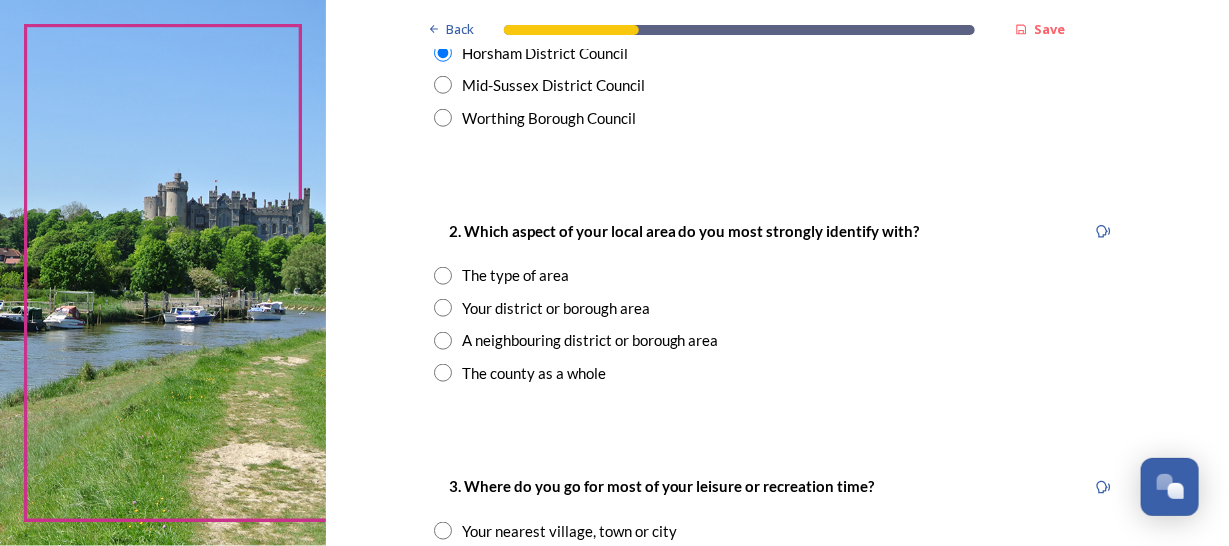 scroll, scrollTop: 700, scrollLeft: 0, axis: vertical 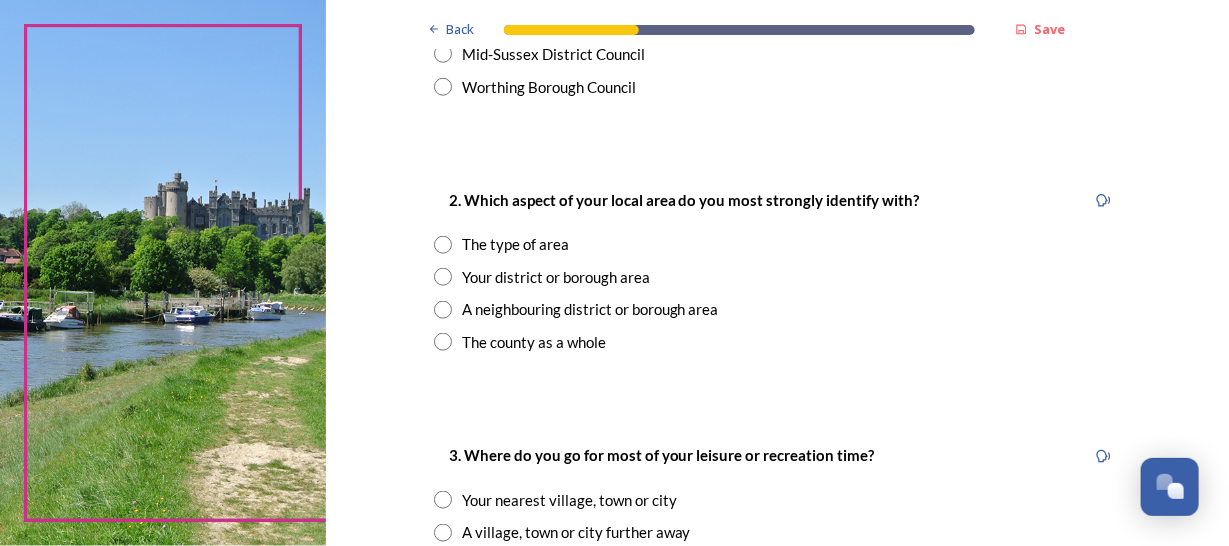 click on "The type of area" at bounding box center (515, 244) 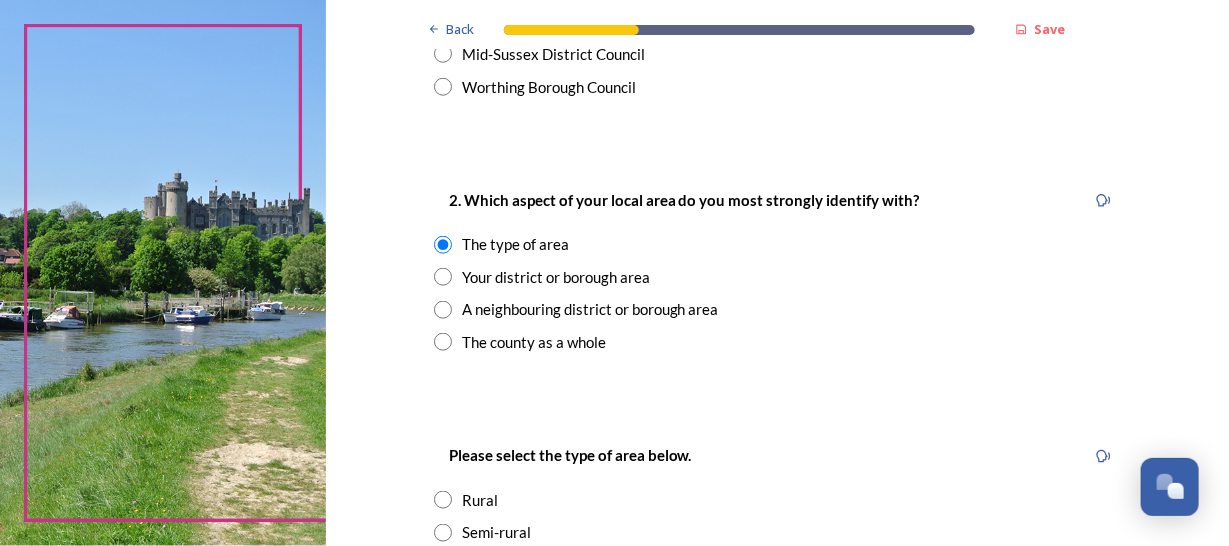 click on "Your district or borough area" at bounding box center (556, 277) 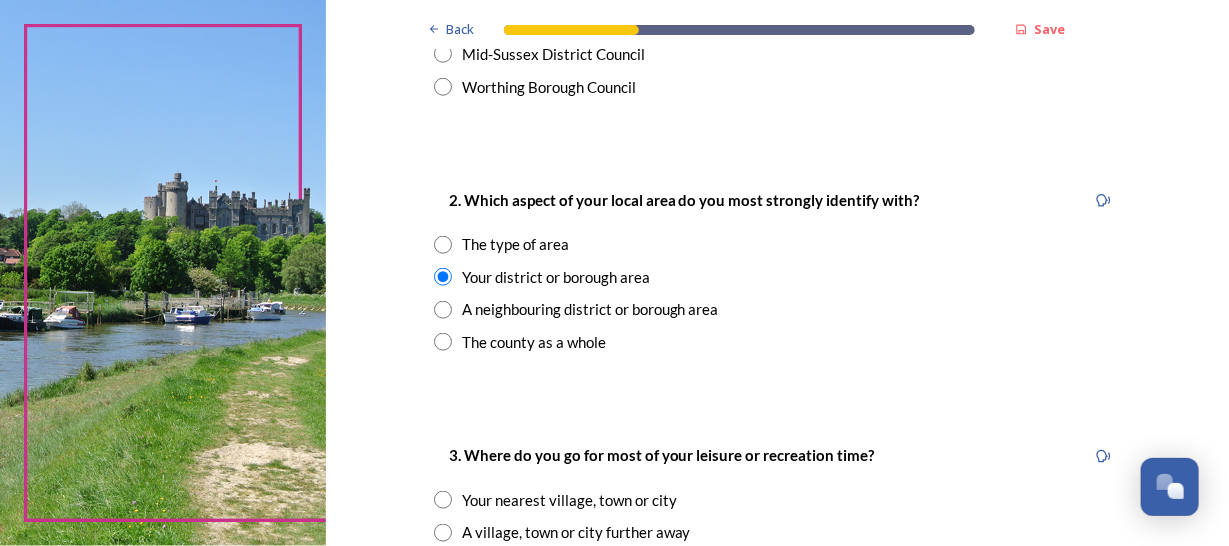 scroll, scrollTop: 800, scrollLeft: 0, axis: vertical 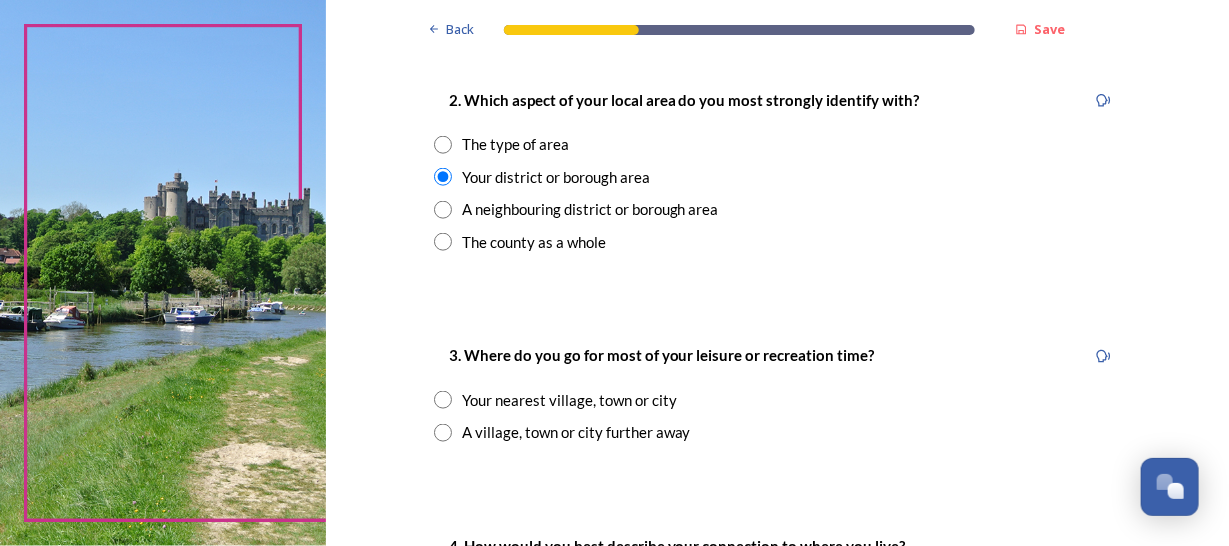 click on "Your nearest village, town or city" at bounding box center [569, 400] 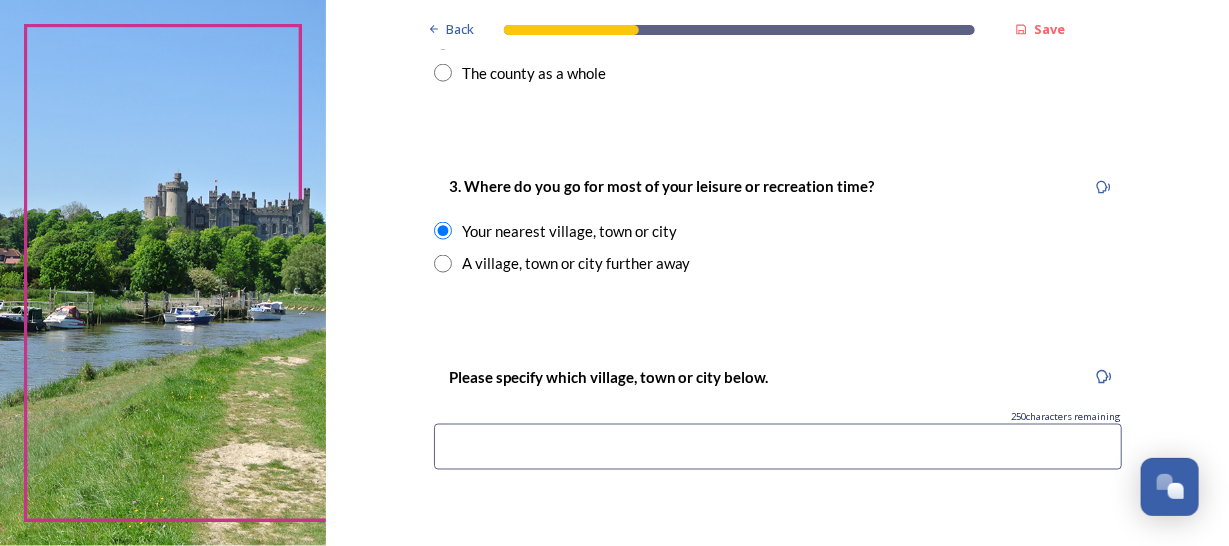 scroll, scrollTop: 1000, scrollLeft: 0, axis: vertical 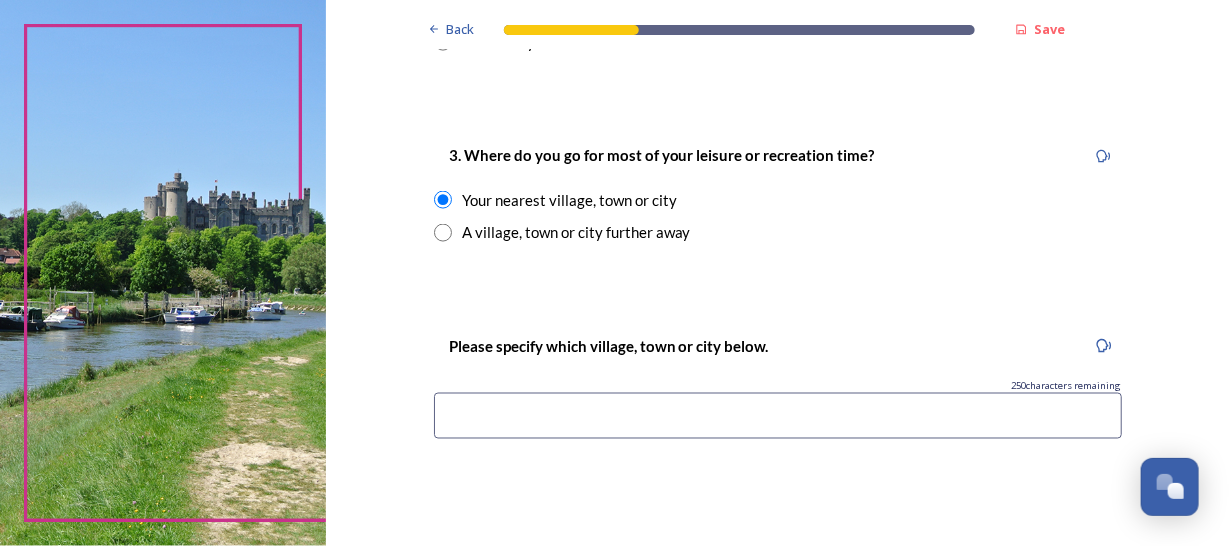 click at bounding box center [778, 416] 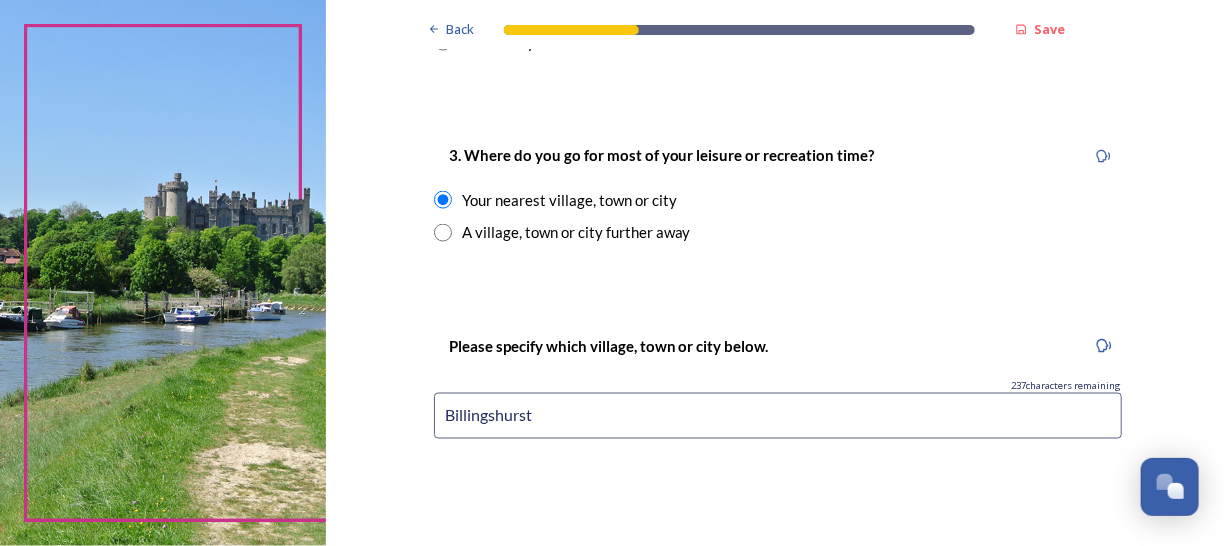 scroll, scrollTop: 1299, scrollLeft: 0, axis: vertical 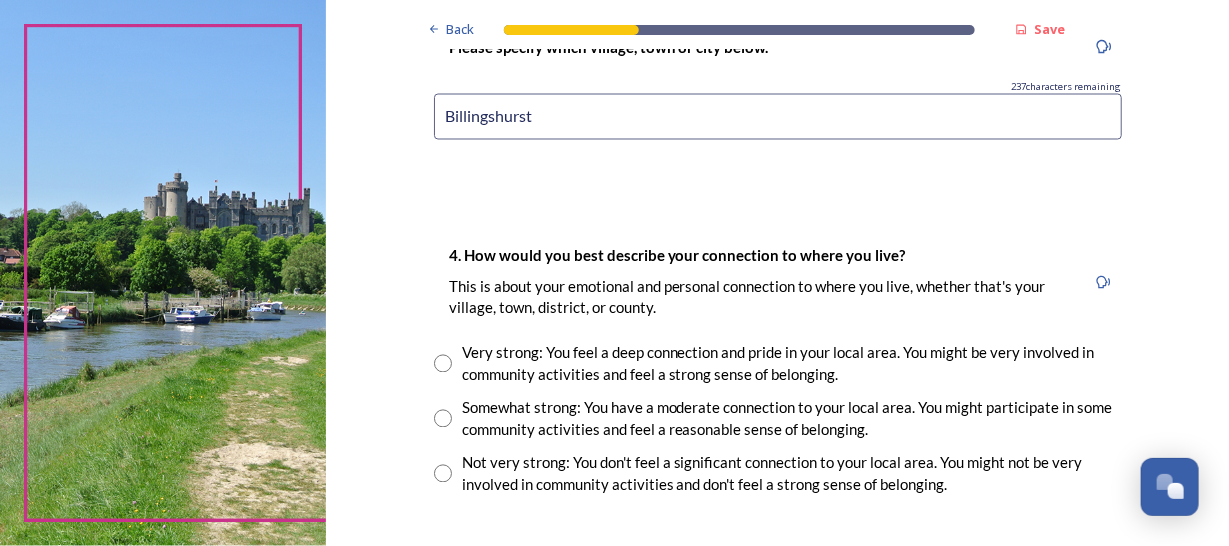 type on "Billingshurst" 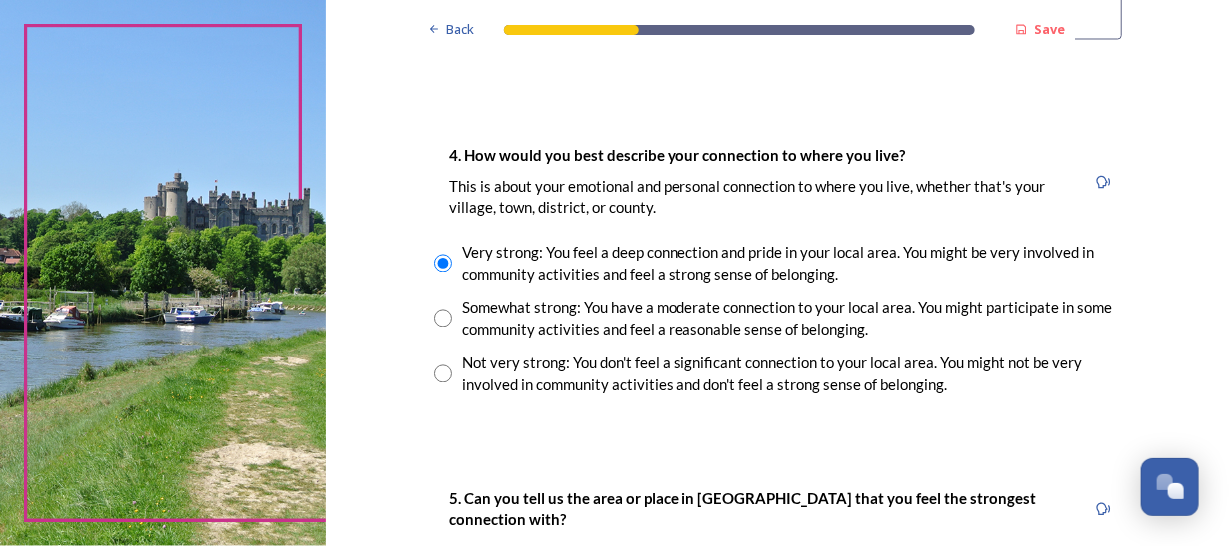 scroll, scrollTop: 1600, scrollLeft: 0, axis: vertical 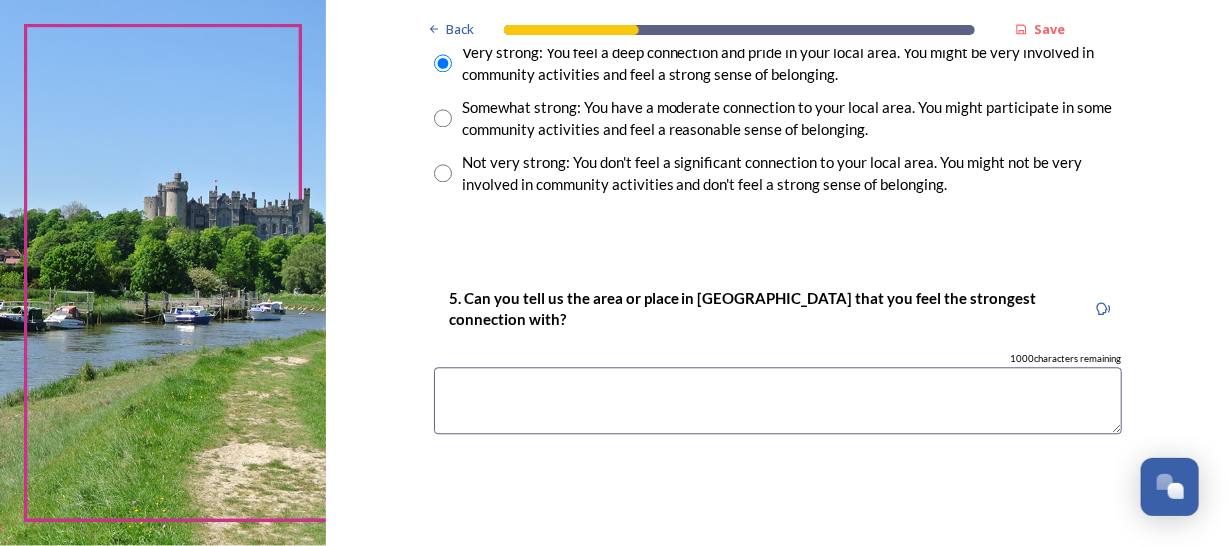 click at bounding box center [778, 400] 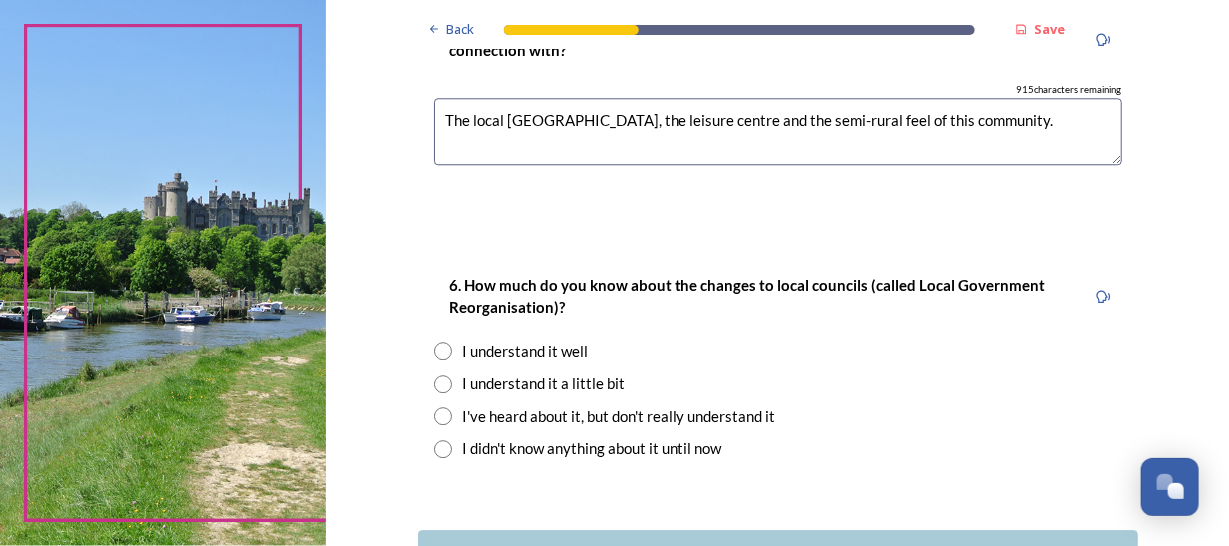 scroll, scrollTop: 1900, scrollLeft: 0, axis: vertical 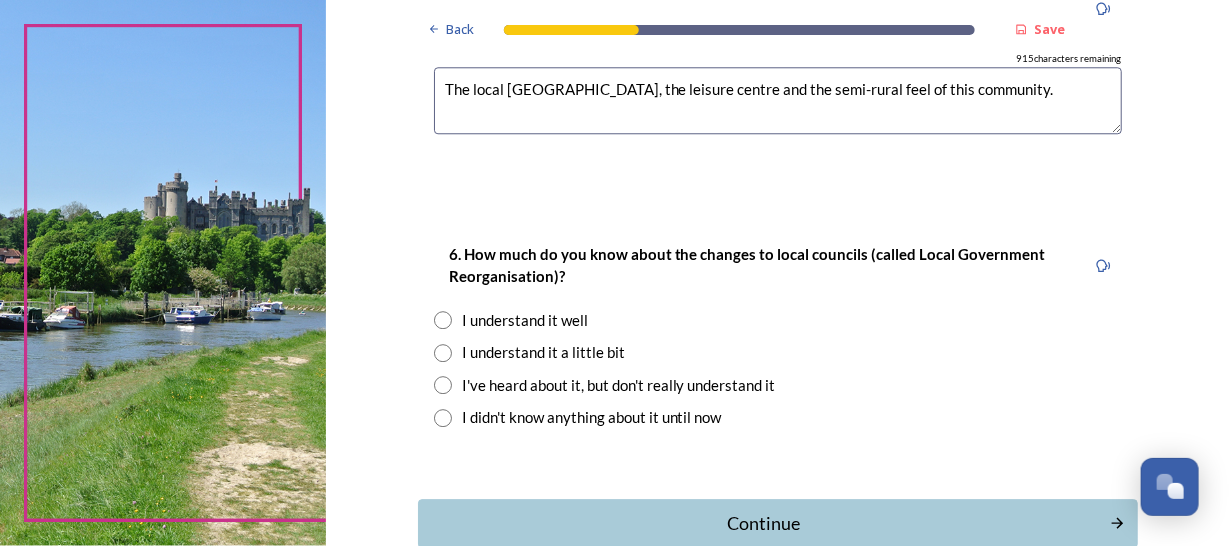 type on "The local [GEOGRAPHIC_DATA], the leisure centre and the semi-rural feel of this community." 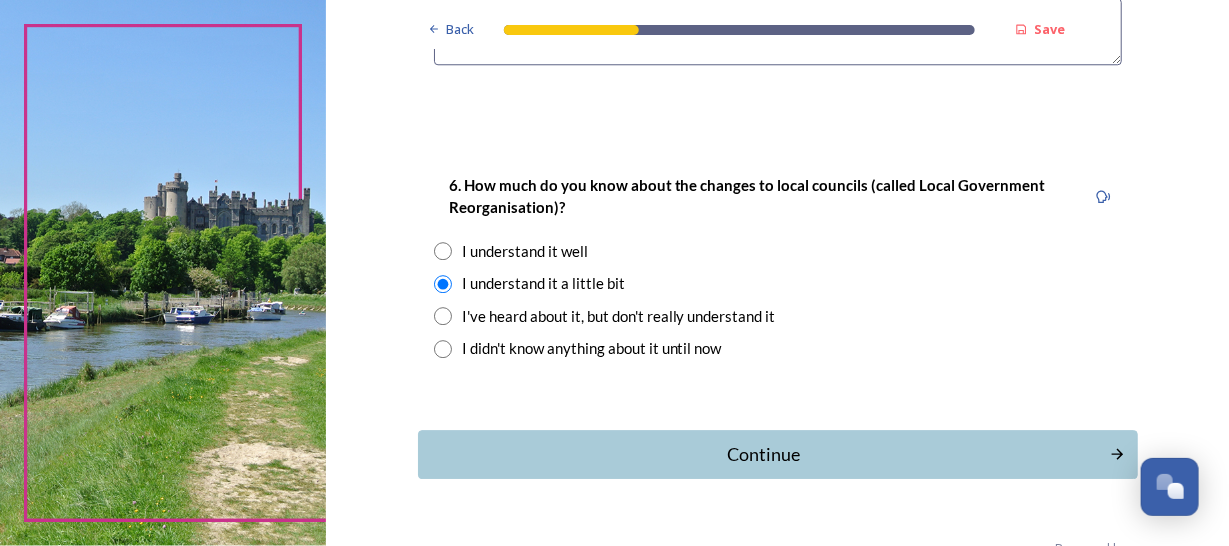 scroll, scrollTop: 2000, scrollLeft: 0, axis: vertical 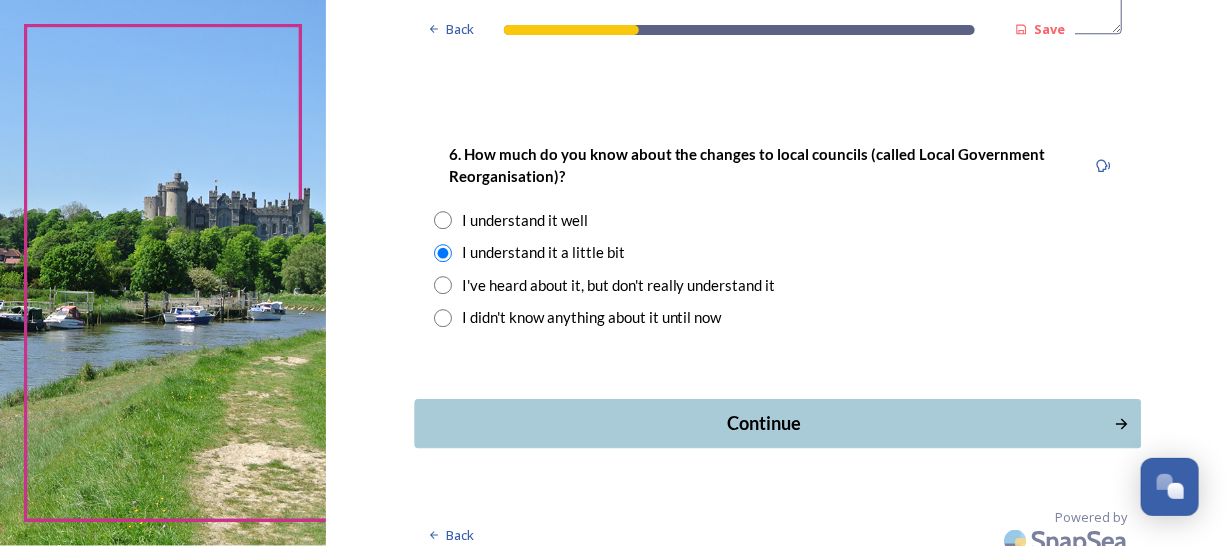 click on "Continue" at bounding box center (763, 423) 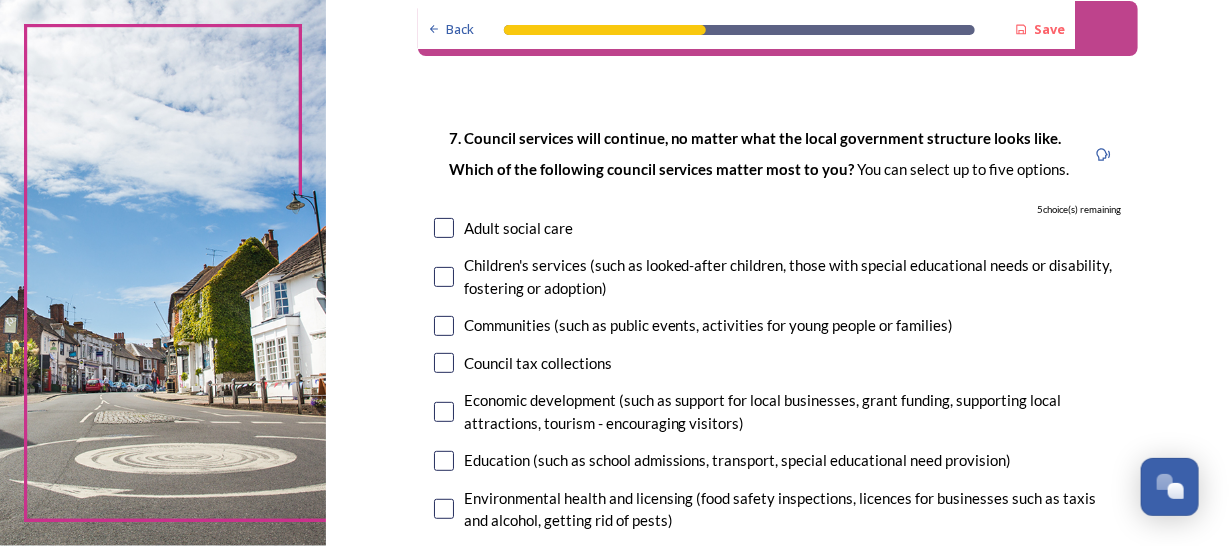 scroll, scrollTop: 99, scrollLeft: 0, axis: vertical 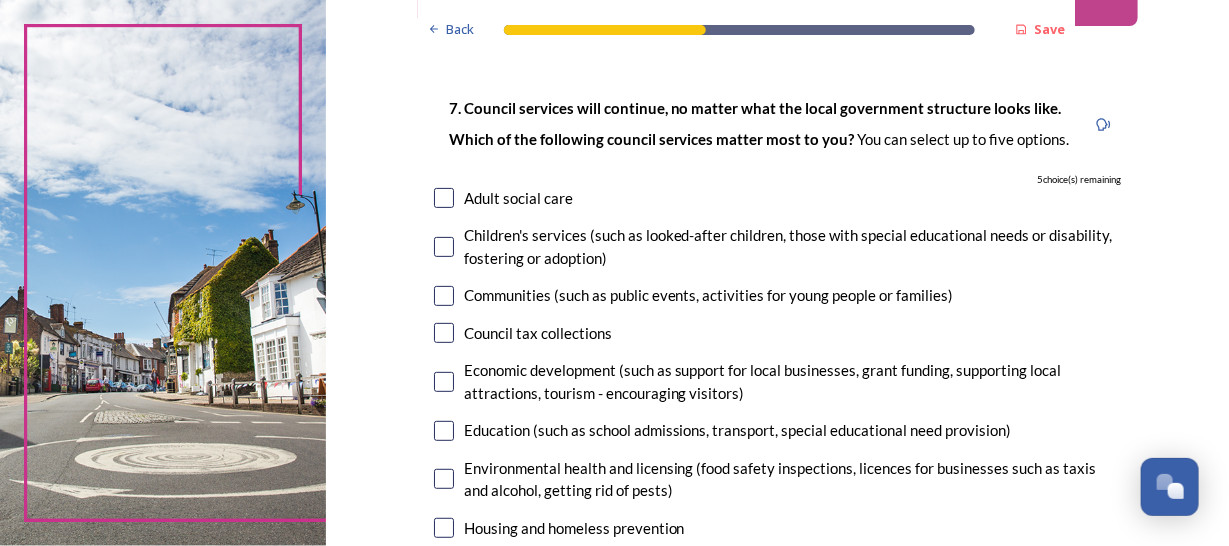 click at bounding box center (444, 247) 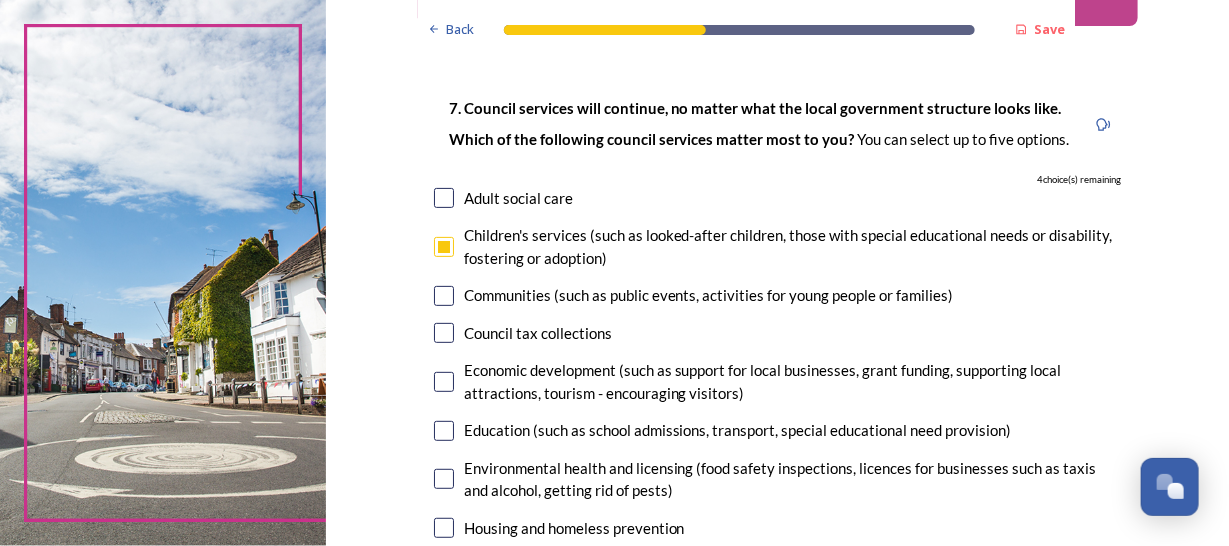 click at bounding box center (444, 431) 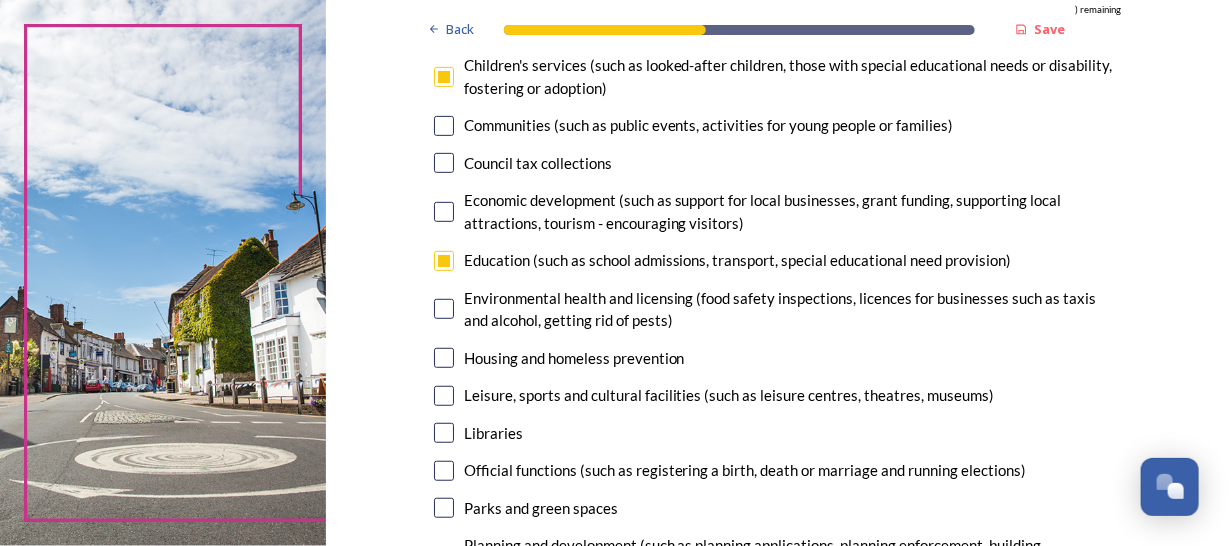 scroll, scrollTop: 300, scrollLeft: 0, axis: vertical 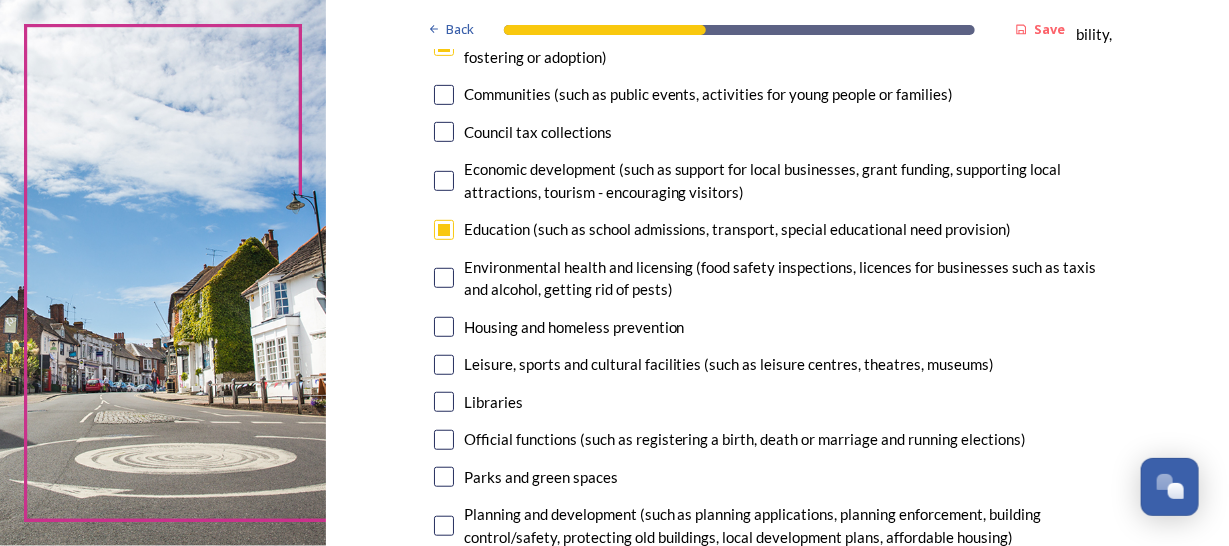 click at bounding box center (444, 365) 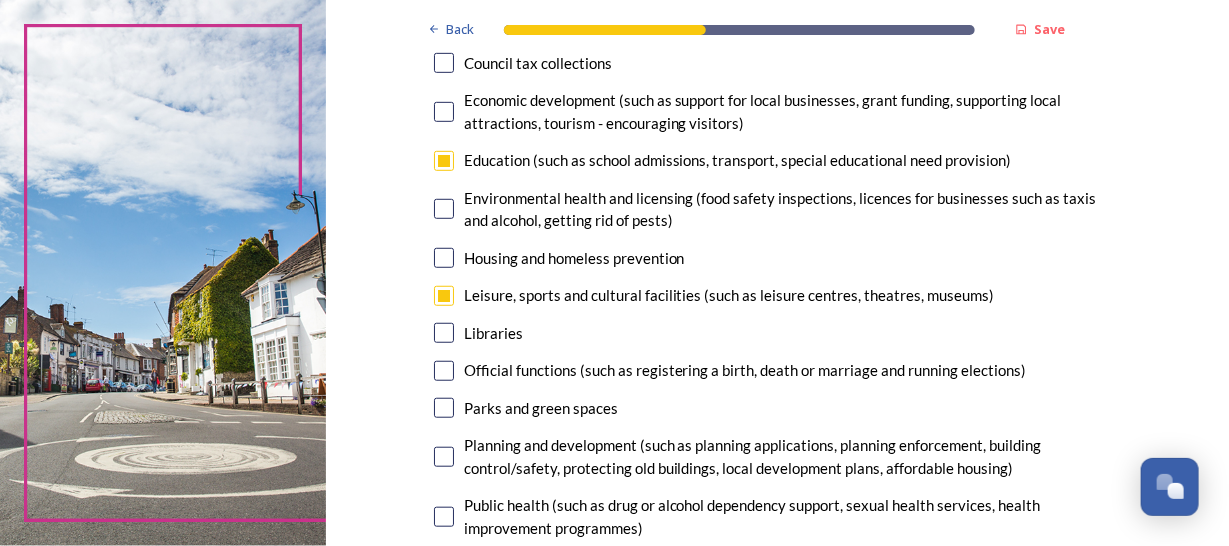 scroll, scrollTop: 400, scrollLeft: 0, axis: vertical 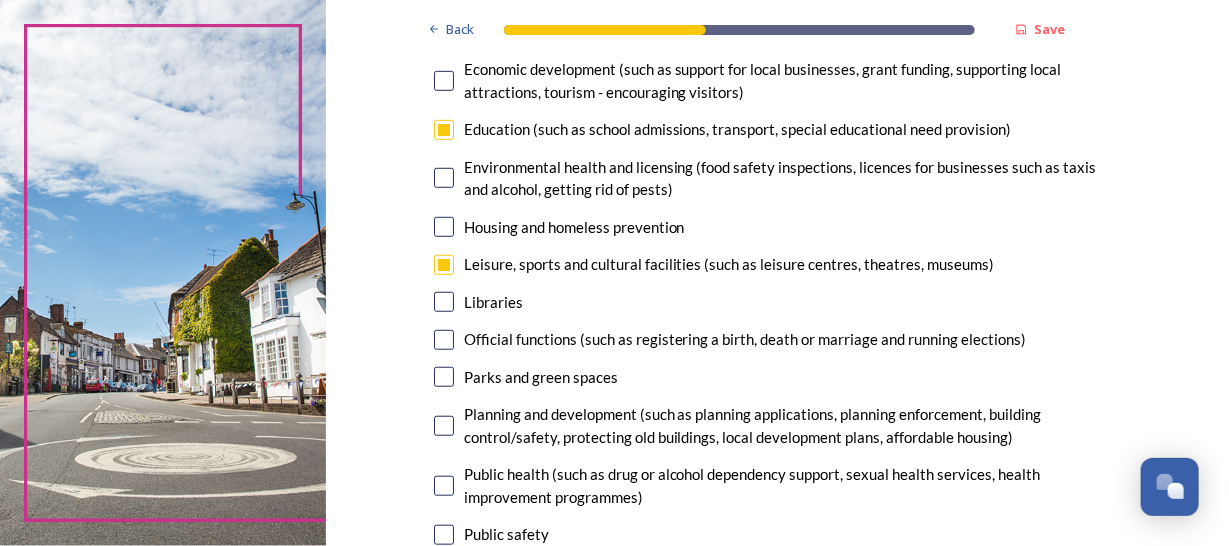 click at bounding box center (444, 377) 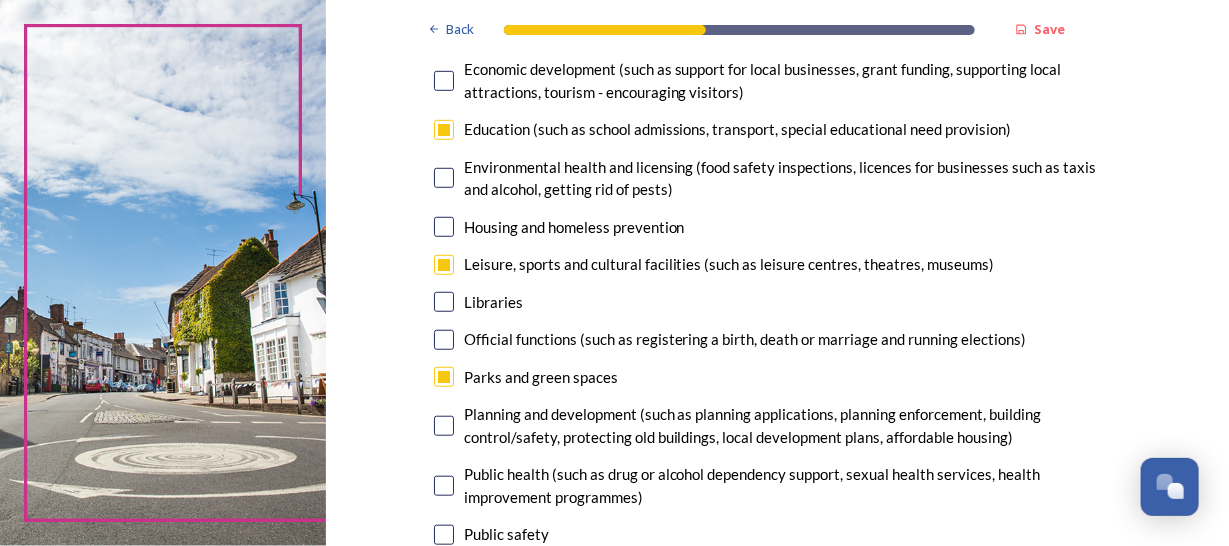 scroll, scrollTop: 499, scrollLeft: 0, axis: vertical 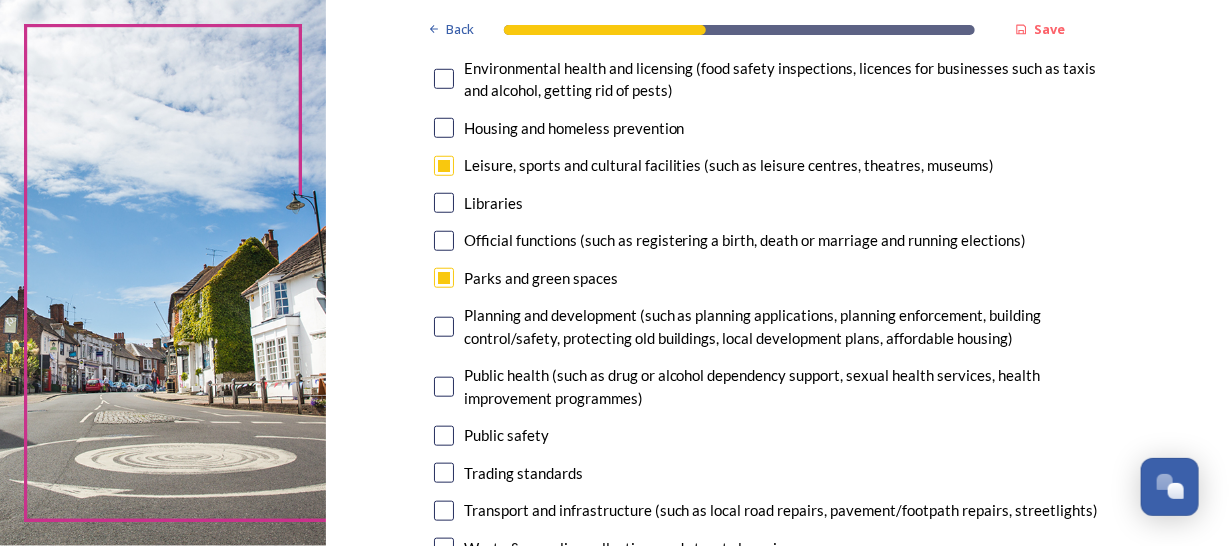 click at bounding box center [444, 327] 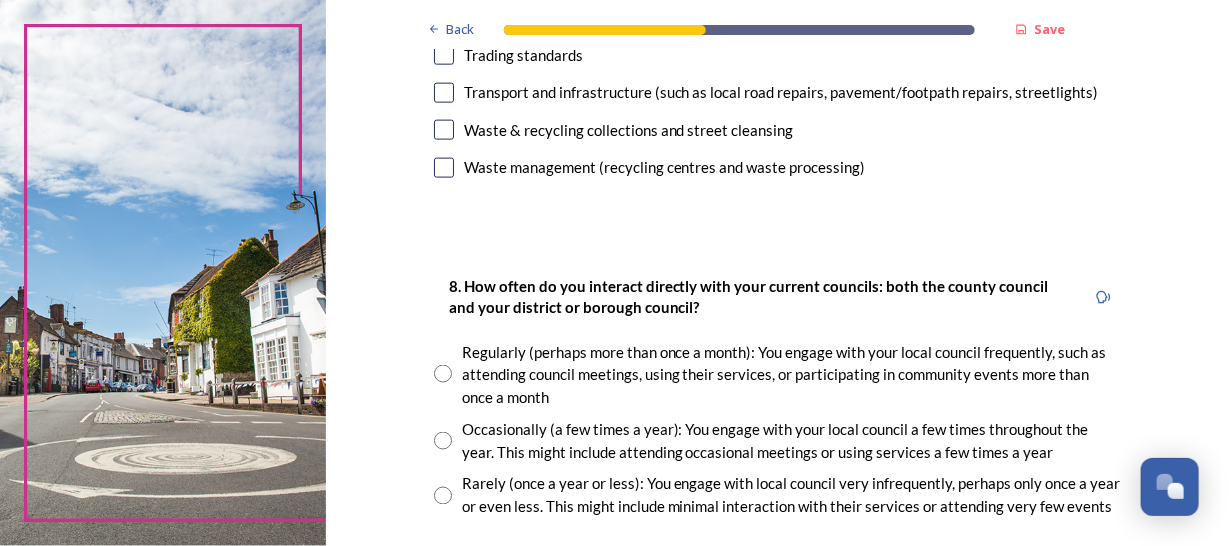 scroll, scrollTop: 1000, scrollLeft: 0, axis: vertical 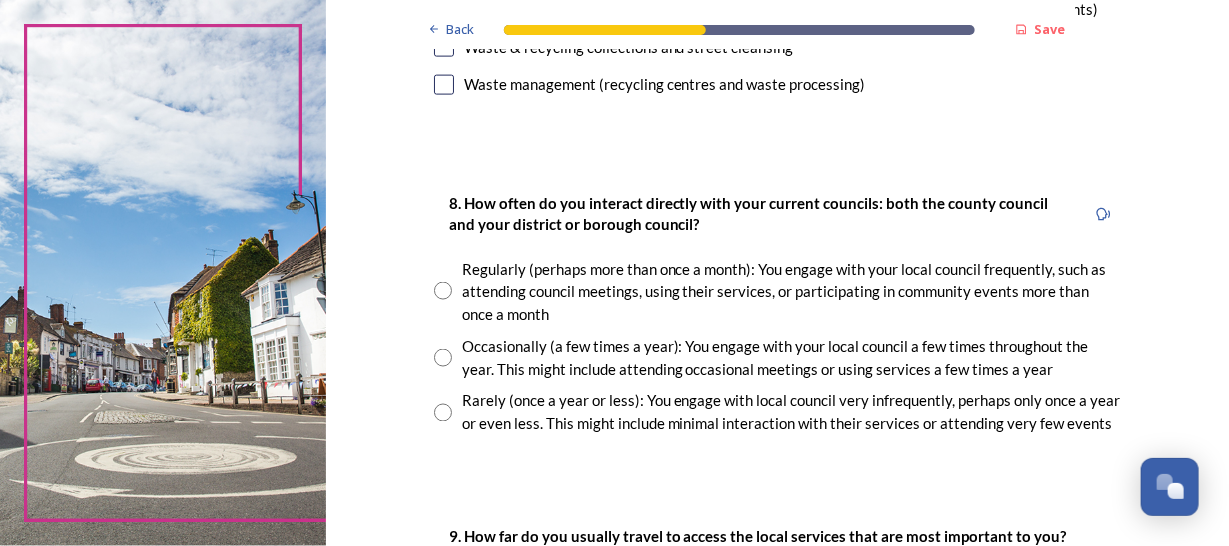 click at bounding box center [443, 291] 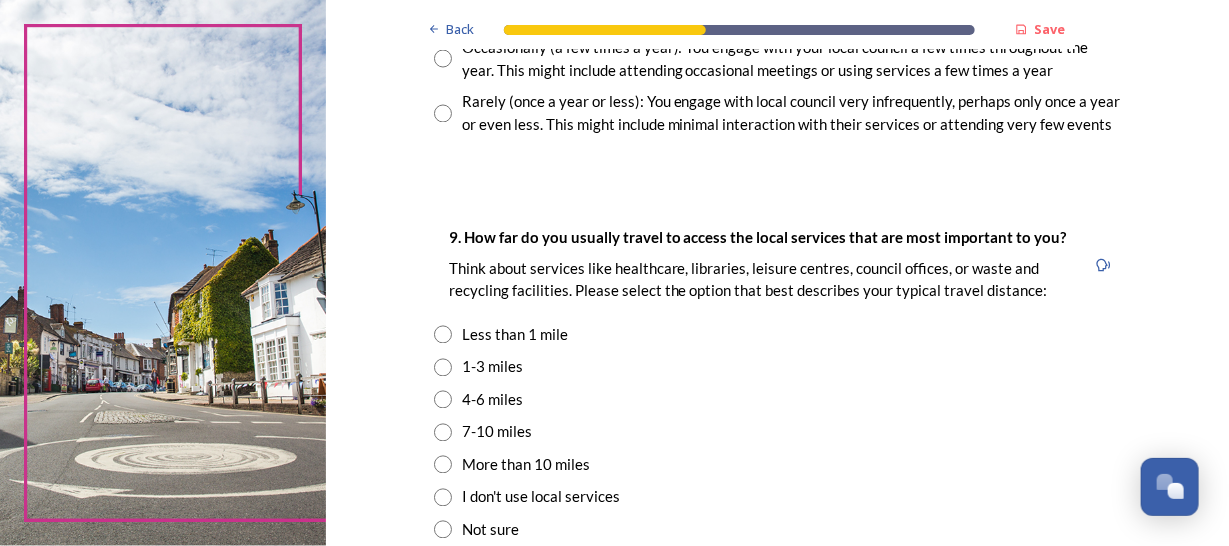scroll, scrollTop: 1400, scrollLeft: 0, axis: vertical 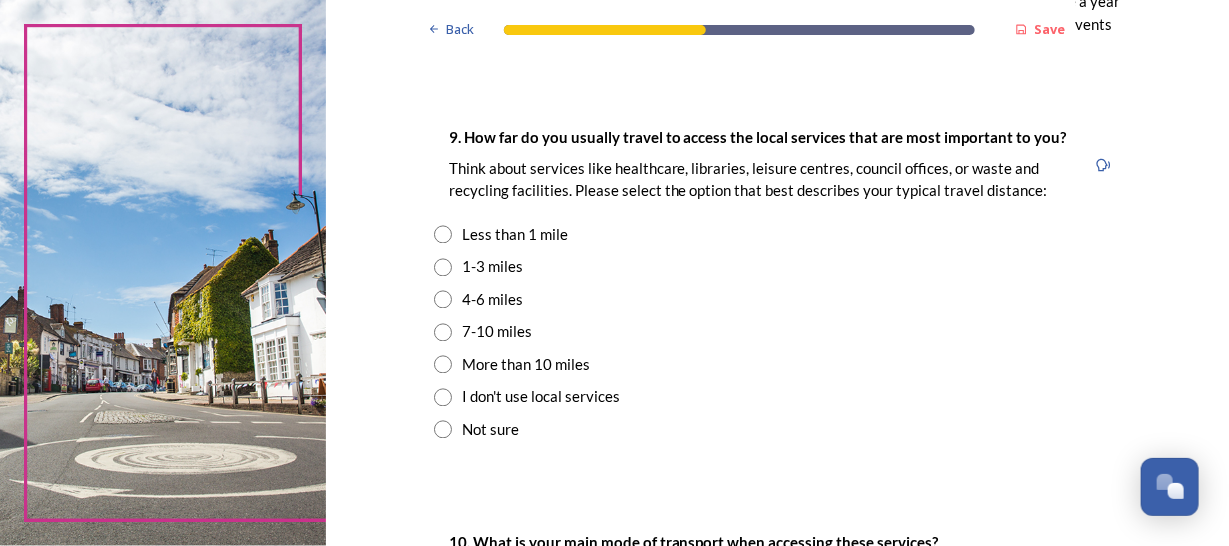click on "Less than 1 mile" at bounding box center (515, 234) 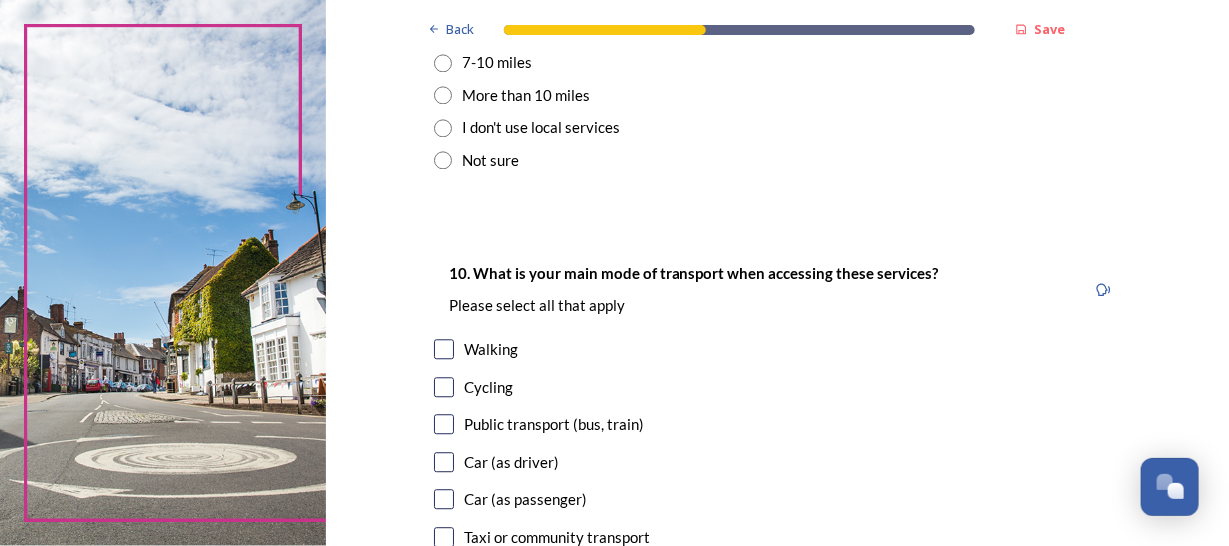 scroll, scrollTop: 1699, scrollLeft: 0, axis: vertical 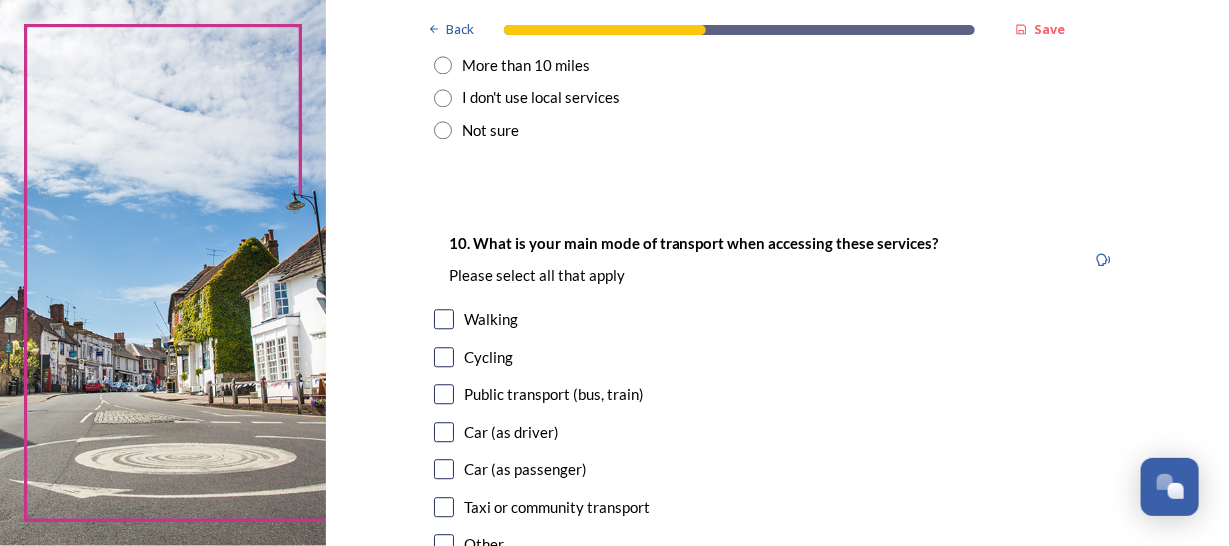 click at bounding box center [444, 432] 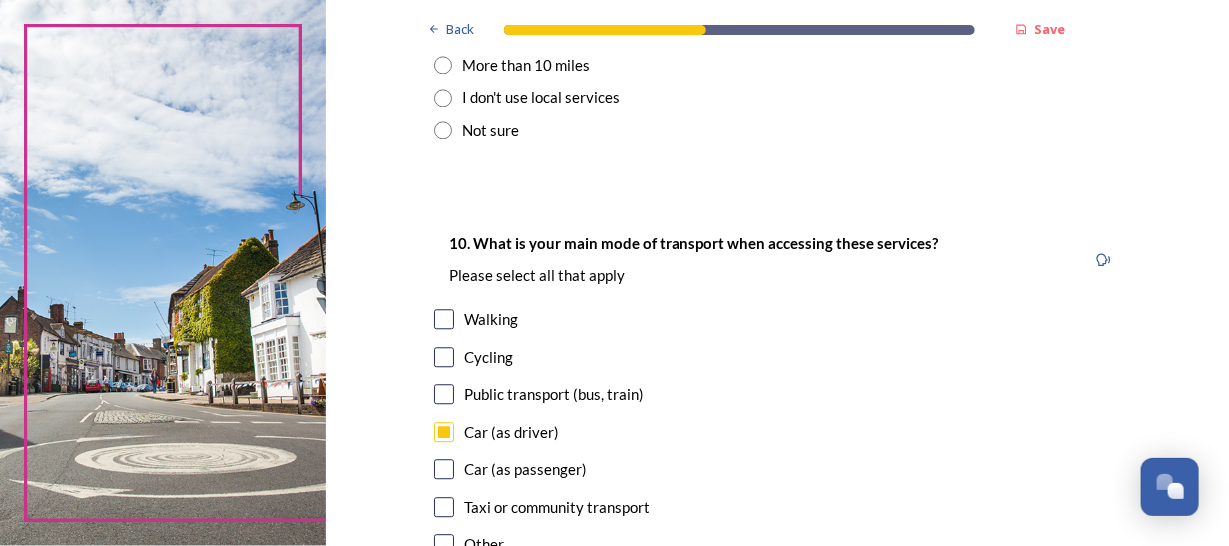 scroll, scrollTop: 1600, scrollLeft: 0, axis: vertical 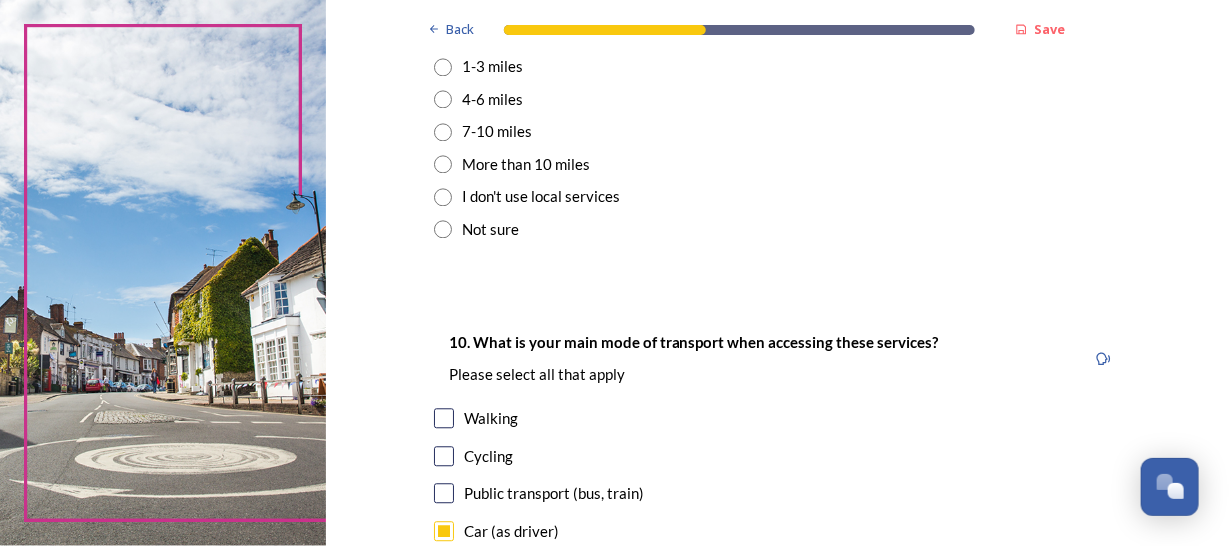 click at bounding box center (444, 418) 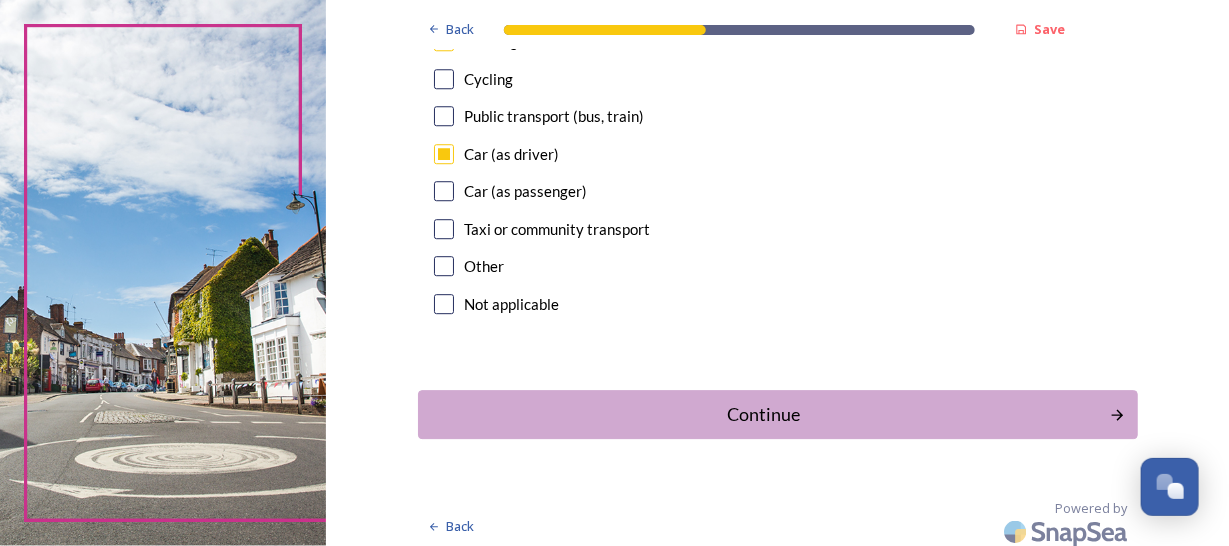 scroll, scrollTop: 1984, scrollLeft: 0, axis: vertical 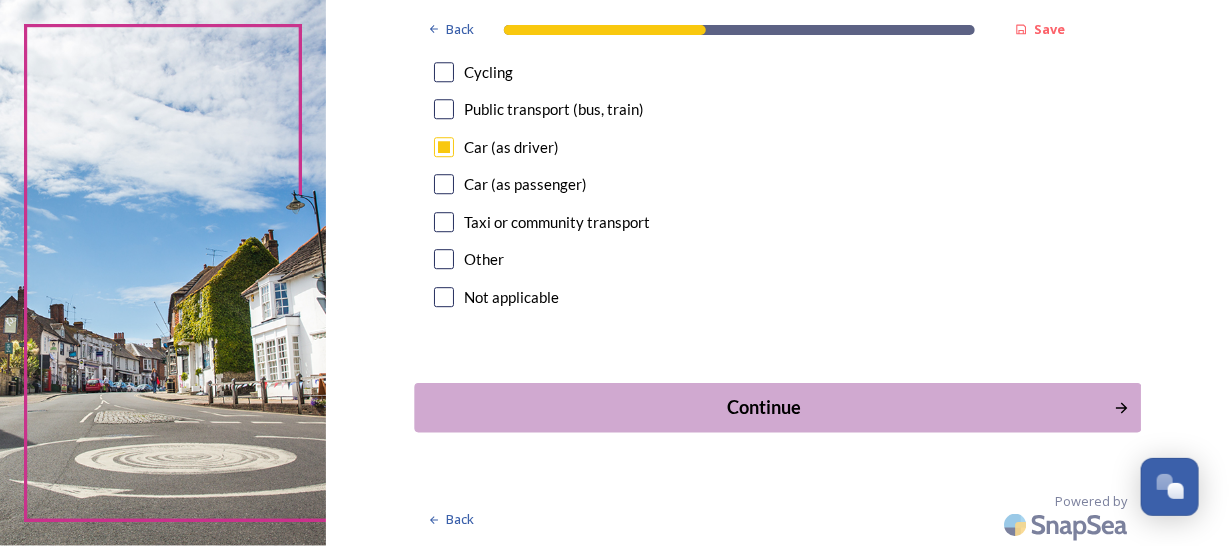 click on "Continue" at bounding box center (763, 407) 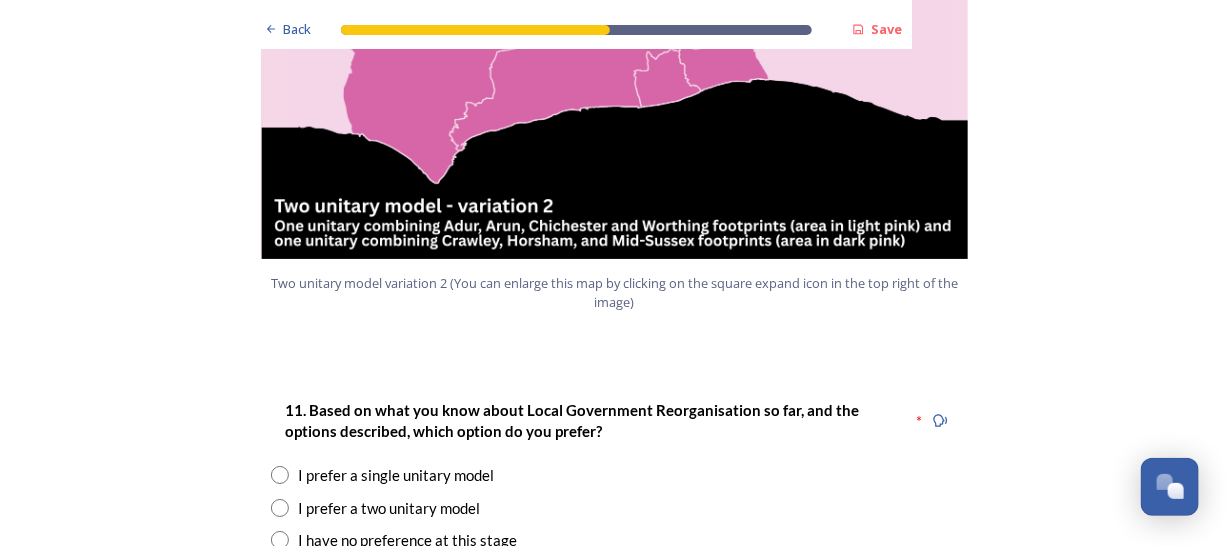 scroll, scrollTop: 2499, scrollLeft: 0, axis: vertical 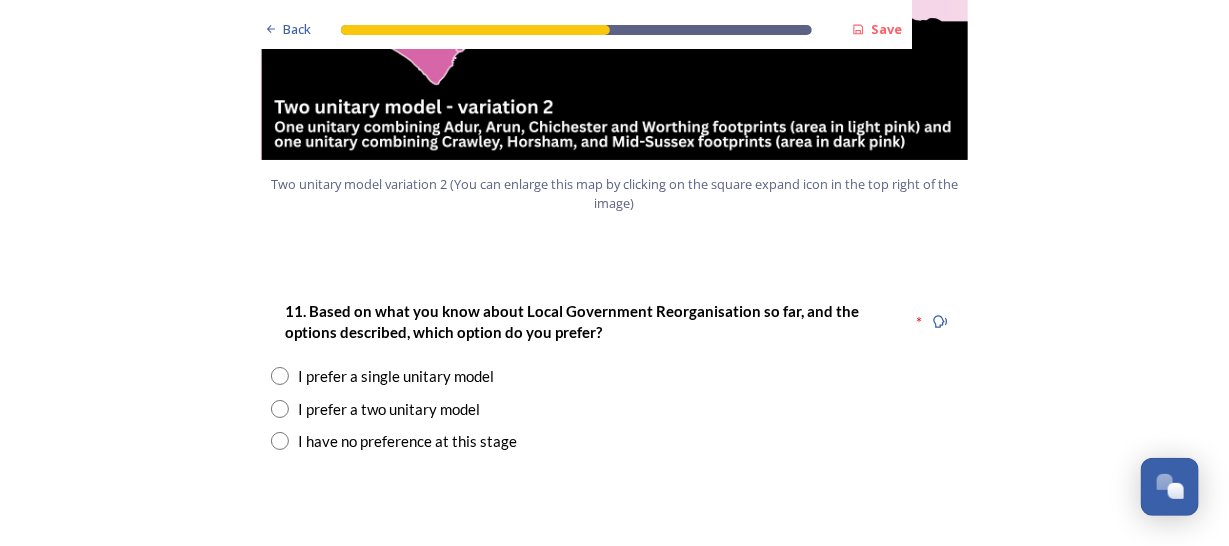 click on "I prefer a two unitary model" at bounding box center (390, 409) 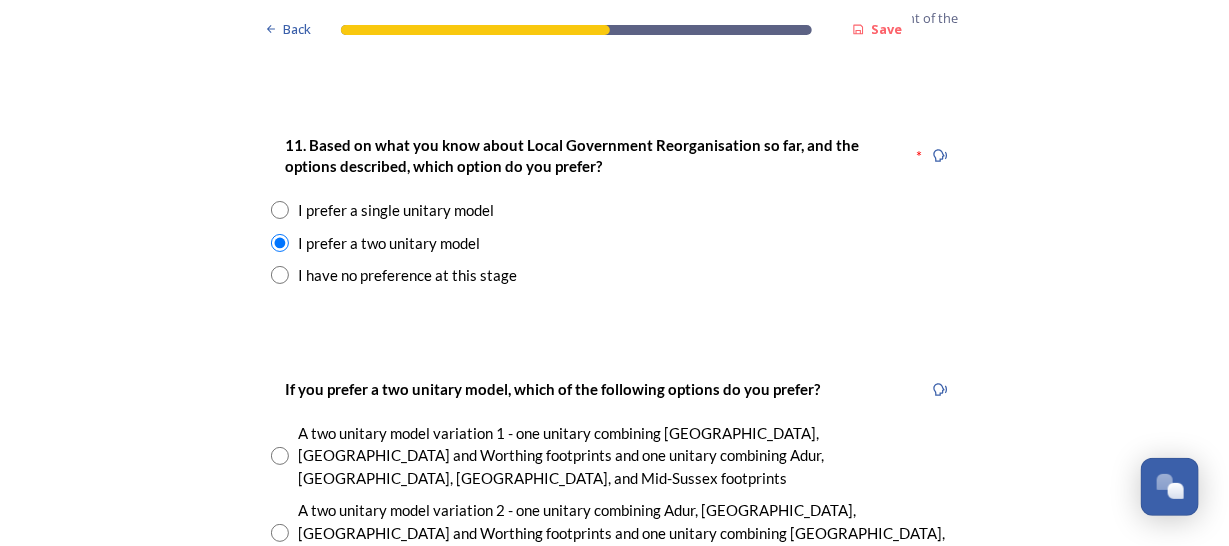 scroll, scrollTop: 2700, scrollLeft: 0, axis: vertical 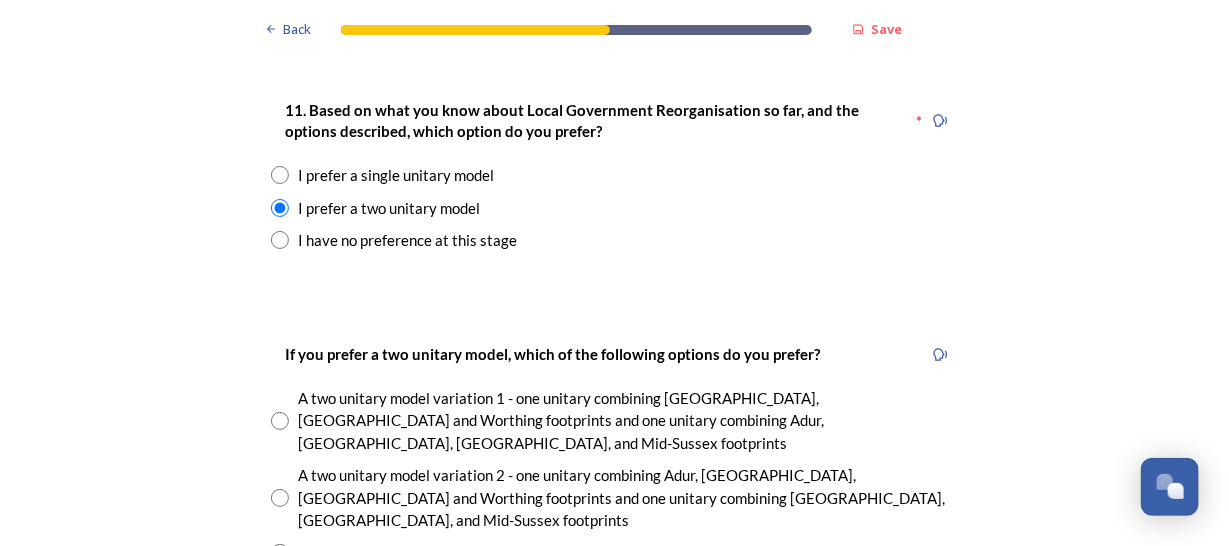click at bounding box center [280, 498] 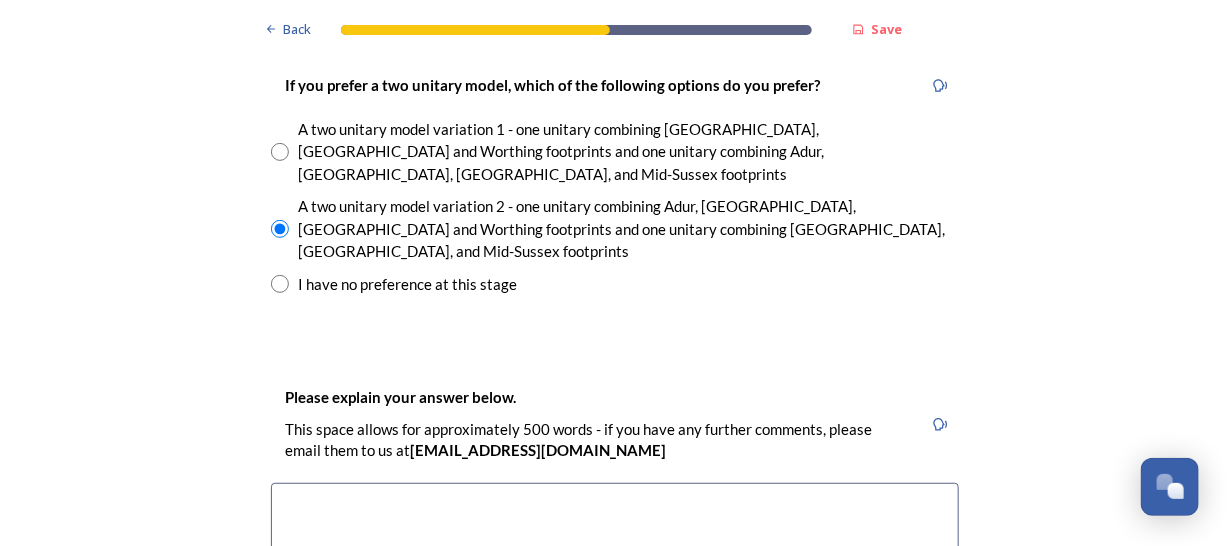 scroll, scrollTop: 3000, scrollLeft: 0, axis: vertical 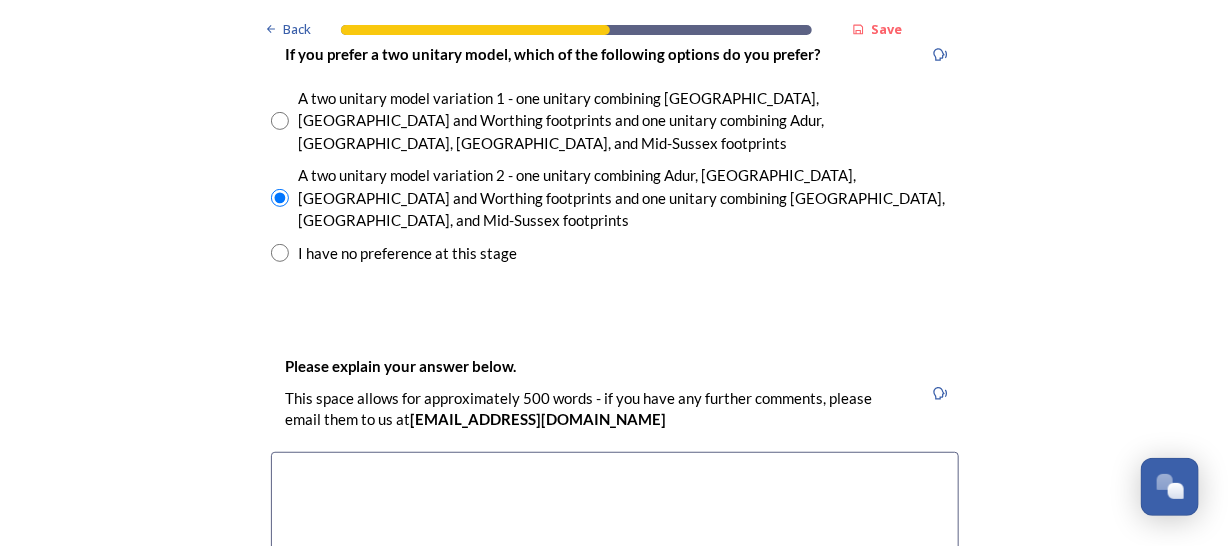 click at bounding box center (615, 564) 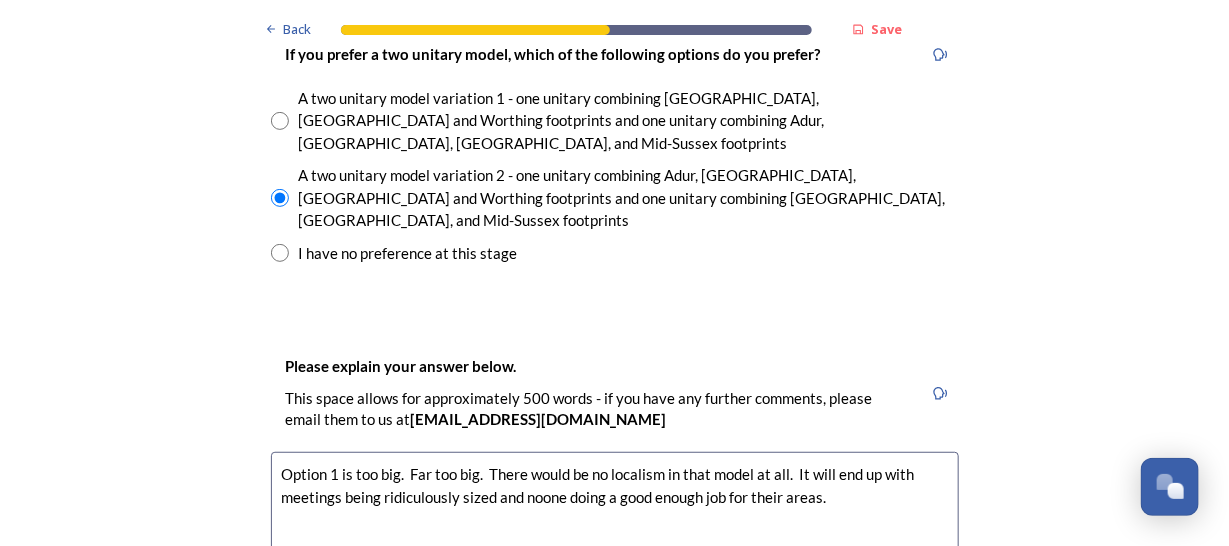 click on "Option 1 is too big.  Far too big.  There would be no localism in that model at all.  It will end up with meetings being ridiculously sized and noone doing a good enough job for their areas." at bounding box center [615, 564] 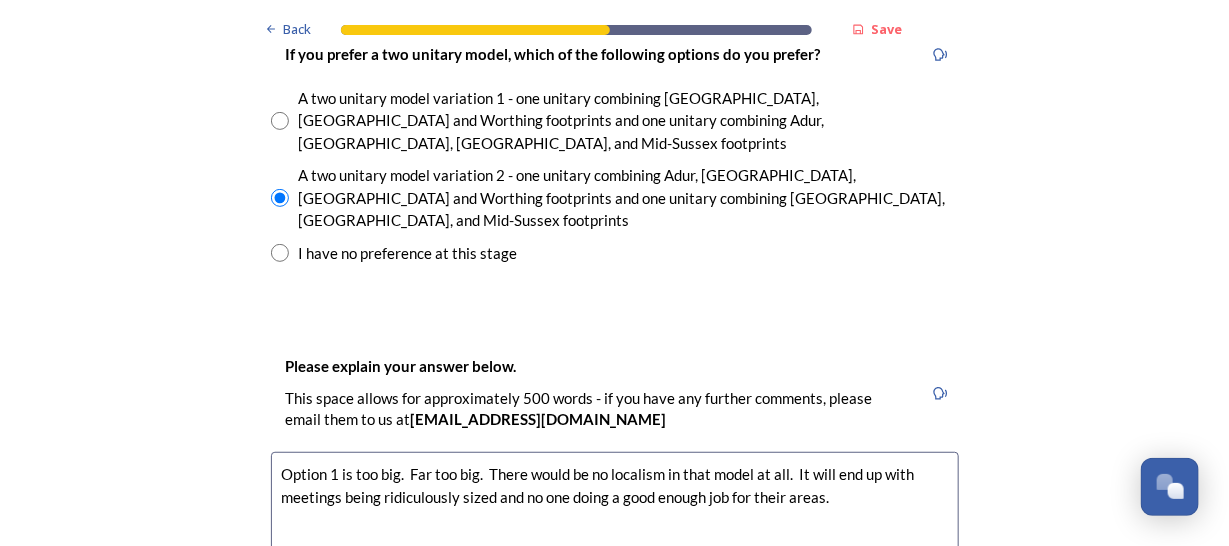 click on "Option 1 is too big.  Far too big.  There would be no localism in that model at all.  It will end up with meetings being ridiculously sized and no one doing a good enough job for their areas." at bounding box center (615, 564) 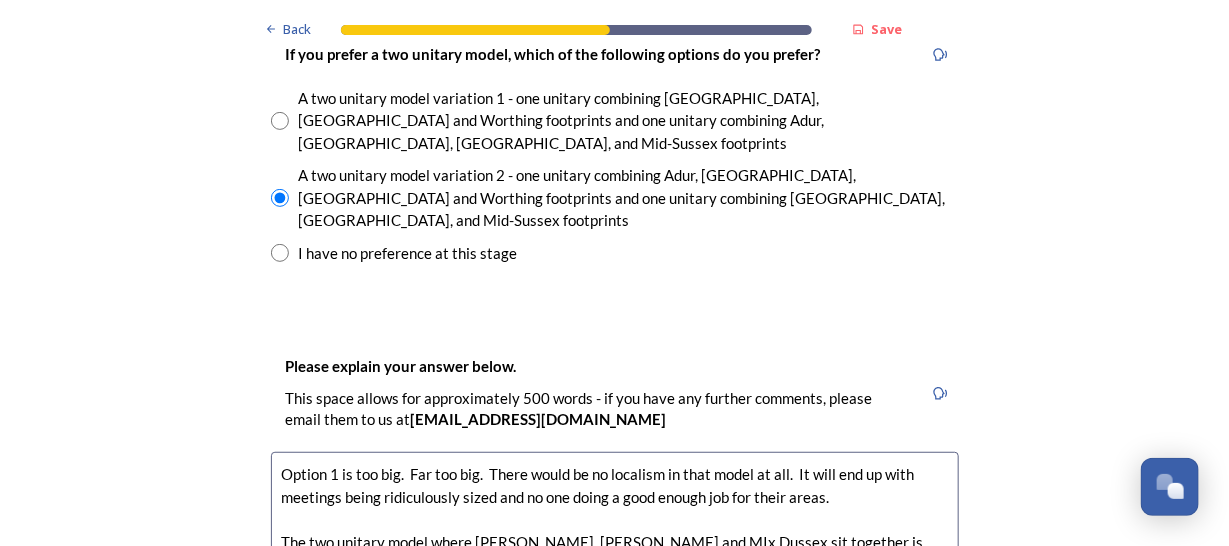 click on "Option 1 is too big.  Far too big.  There would be no localism in that model at all.  It will end up with meetings being ridiculously sized and no one doing a good enough job for their areas.
The two unitary model where [PERSON_NAME], [PERSON_NAME] and MIx Dussex sit together is the suprior model as these councils are most similar in geography and therefore most liely to work cohesively and for the benefit of residents.  The others are more coastal and share this geographical similatrity and agin this will work to their advantage." at bounding box center [615, 564] 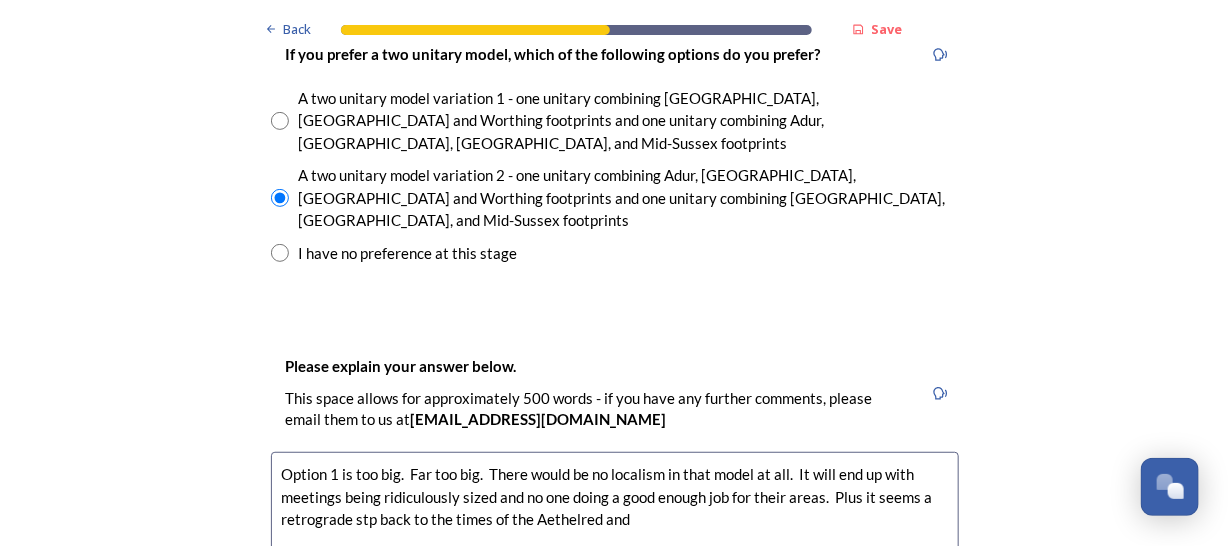 scroll, scrollTop: 3100, scrollLeft: 0, axis: vertical 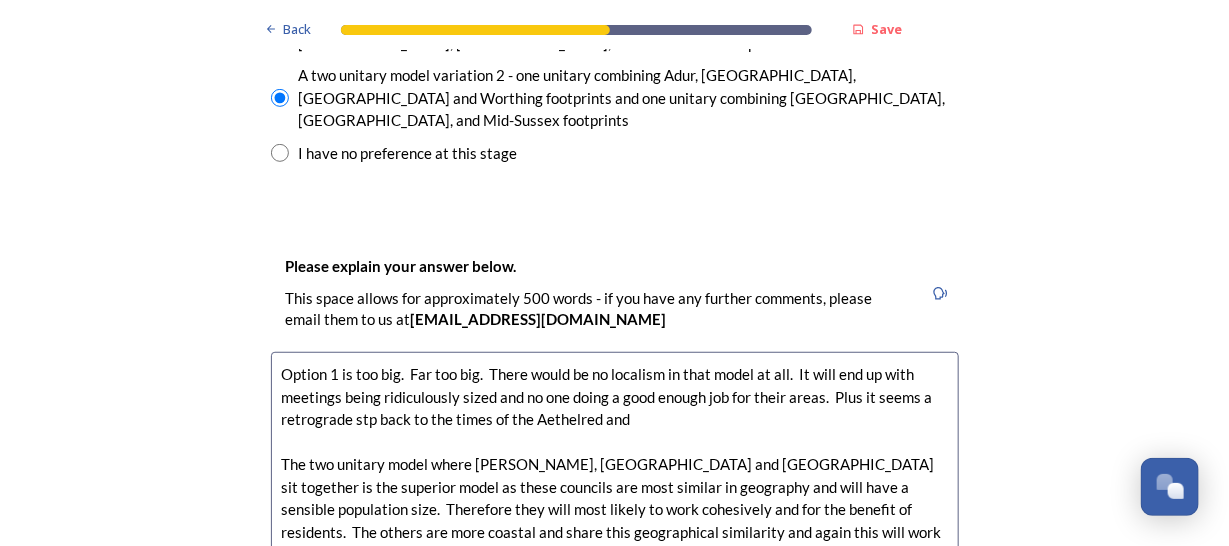 click on "Option 1 is too big.  Far too big.  There would be no localism in that model at all.  It will end up with meetings being ridiculously sized and no one doing a good enough job for their areas.  Plus it seems a retrograde stp back to the times of the Aethelred and
The two unitary model where [PERSON_NAME], [GEOGRAPHIC_DATA] and [GEOGRAPHIC_DATA] sit together is the superior model as these councils are most similar in geography and will have a sensible population size.  Therefore they will most likely to work cohesively and for the benefit of residents.  The others are more coastal and share this geographical similarity and again this will work to their advantage." at bounding box center [615, 464] 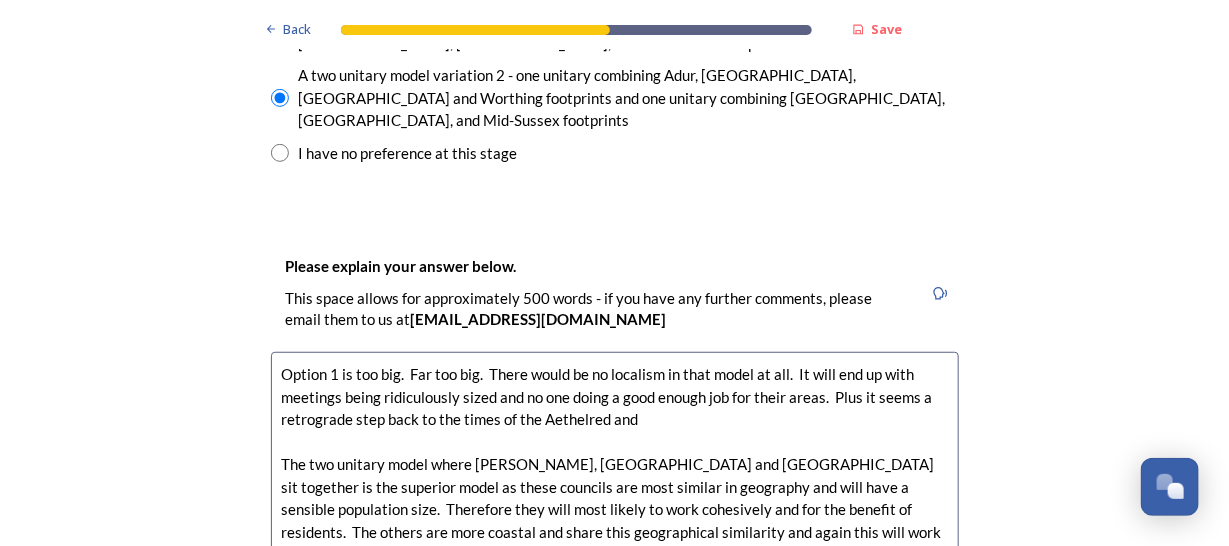click on "Option 1 is too big.  Far too big.  There would be no localism in that model at all.  It will end up with meetings being ridiculously sized and no one doing a good enough job for their areas.  Plus it seems a retrograde step back to the times of the Aethelred and
The two unitary model where [PERSON_NAME], [GEOGRAPHIC_DATA] and [GEOGRAPHIC_DATA] sit together is the superior model as these councils are most similar in geography and will have a sensible population size.  Therefore they will most likely to work cohesively and for the benefit of residents.  The others are more coastal and share this geographical similarity and again this will work to their advantage." at bounding box center [615, 464] 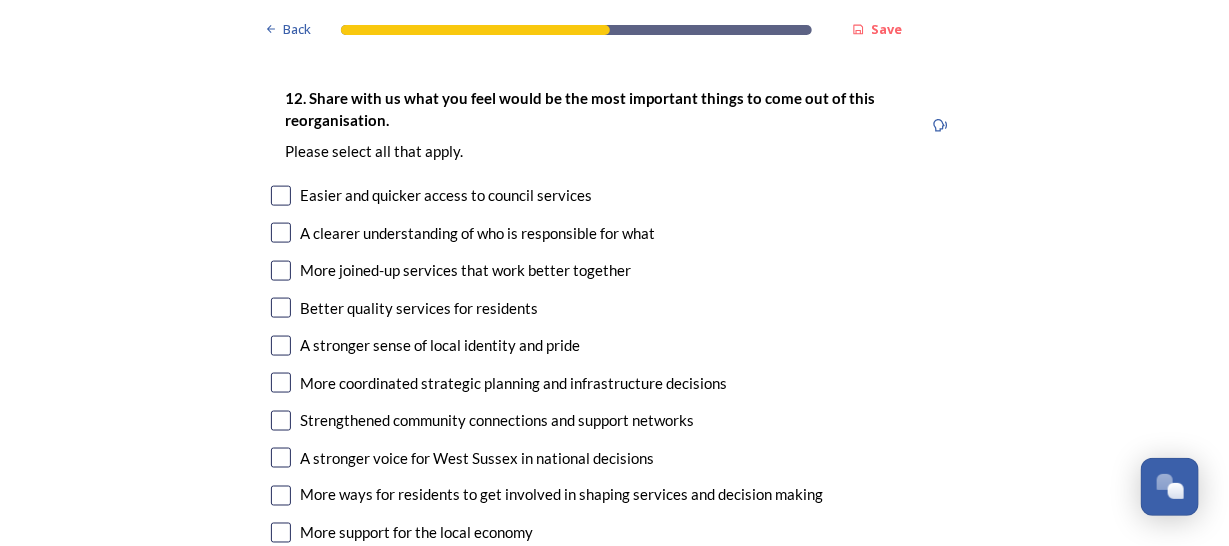 scroll, scrollTop: 3800, scrollLeft: 0, axis: vertical 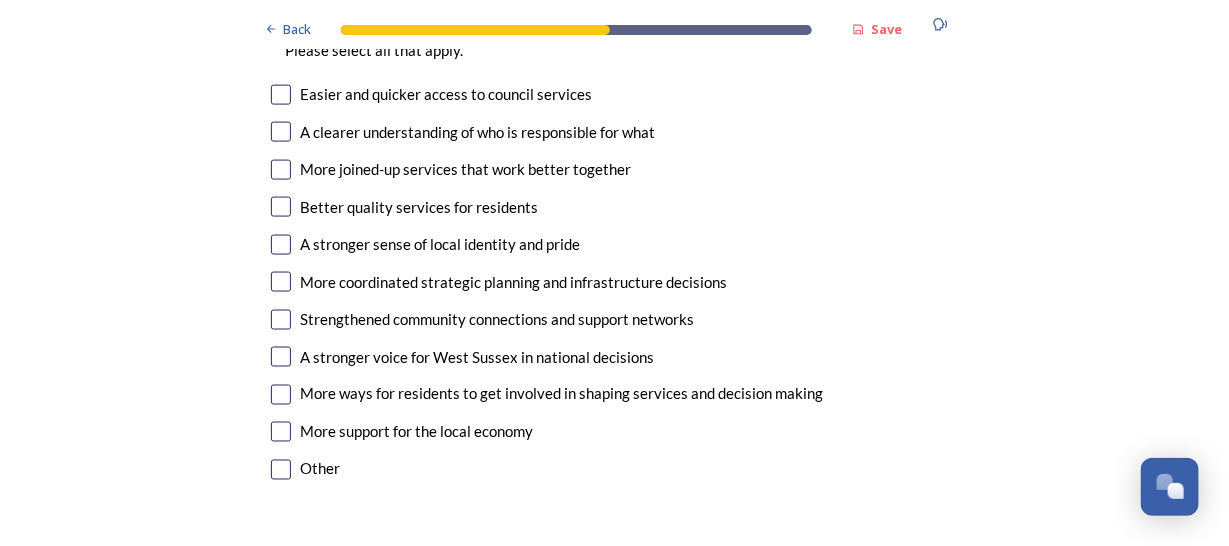 type on "Option 1 is too big.  Far too big.  There would be no localism in that model at all.  It will end up with meetings being ridiculously sized and no one doing a good enough job for their areas.  So much so, it will appear a step back in times of the days of [PERSON_NAME] and the 7 Kingdoms.
The two unitary model where [PERSON_NAME], [GEOGRAPHIC_DATA] and [GEOGRAPHIC_DATA] sit together is the superior model as these councils are most similar in geography and will have a sensible population size.  Therefore they will most likely to work cohesively and for the benefit of residents.  The others are more coastal and share this geographical similarity and again this will work to their advantage." 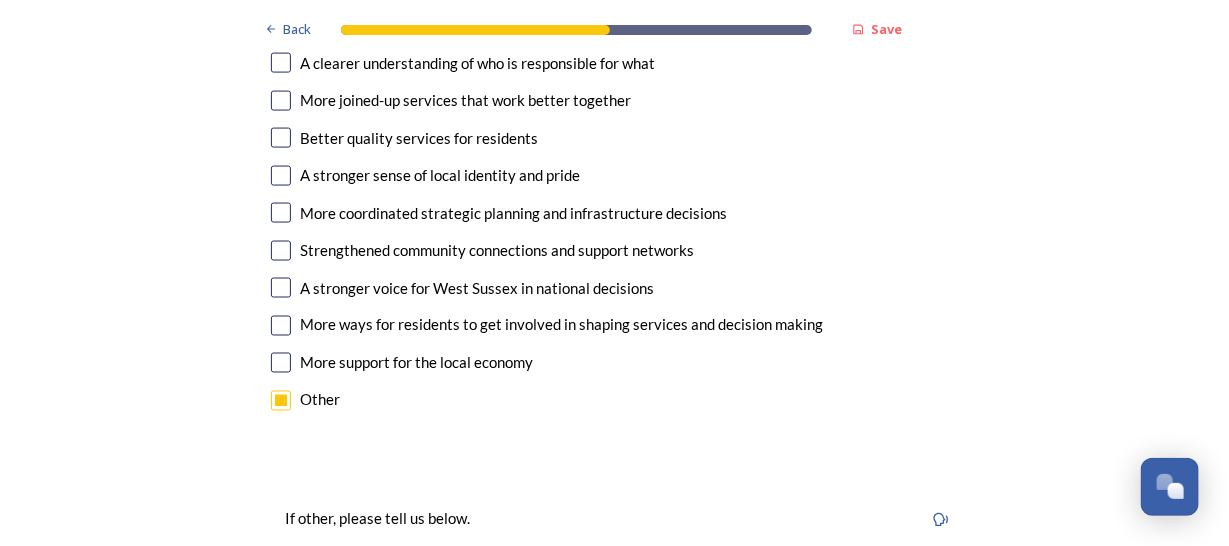 scroll, scrollTop: 3900, scrollLeft: 0, axis: vertical 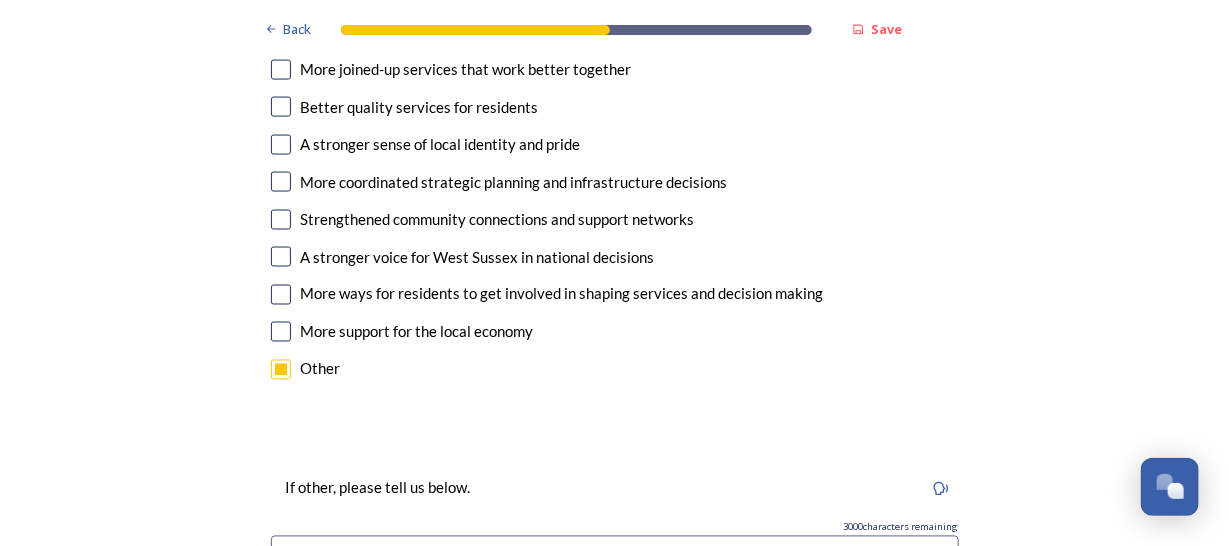 click at bounding box center (615, 559) 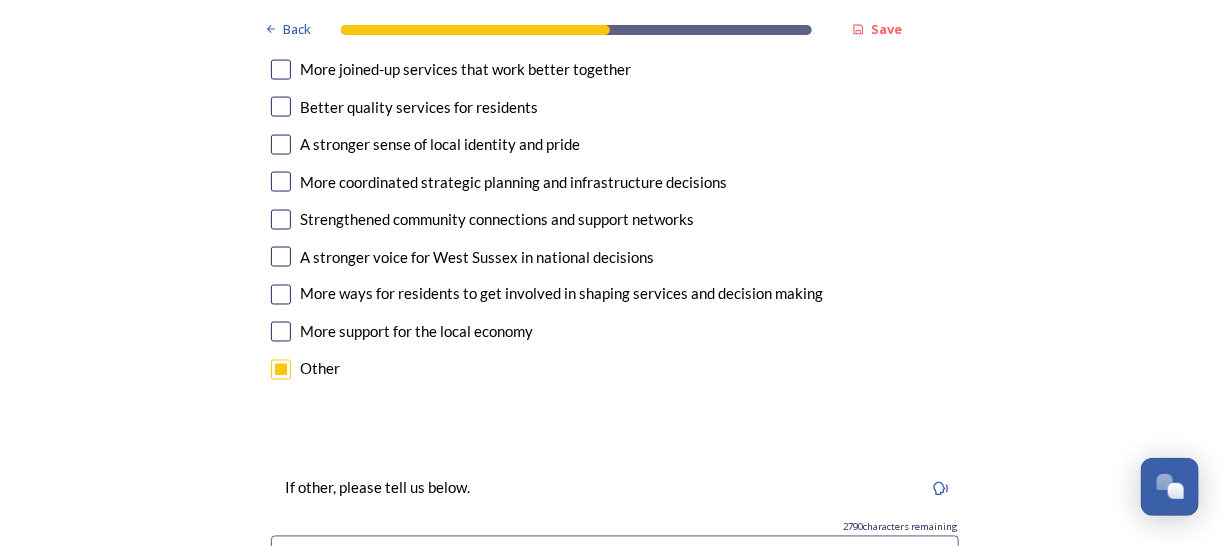 scroll, scrollTop: 0, scrollLeft: 742, axis: horizontal 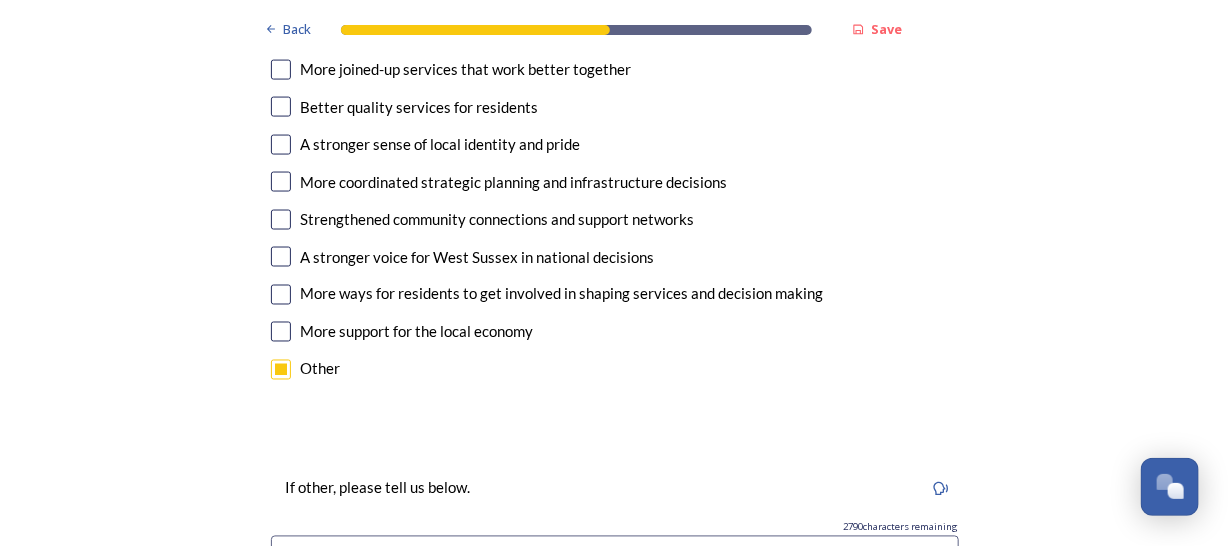 click on "I honestly think the only benefit is for central Government who are trying to find a way for cuncils to not go bust financially and to help you concrete over rural areas with your 1.5 million housing ambitions." at bounding box center [615, 559] 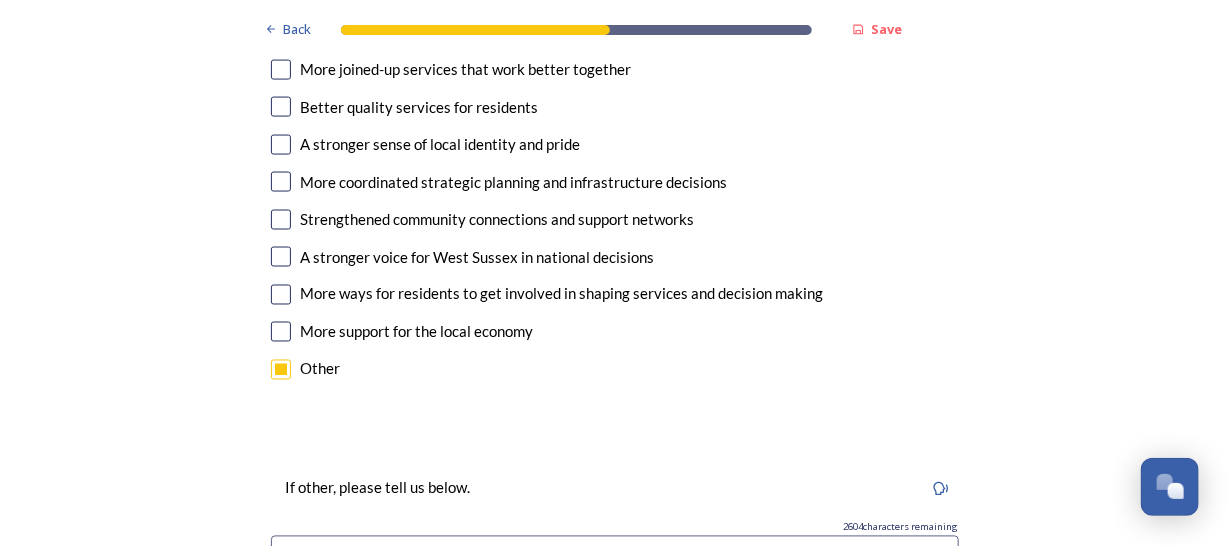 scroll, scrollTop: 0, scrollLeft: 1981, axis: horizontal 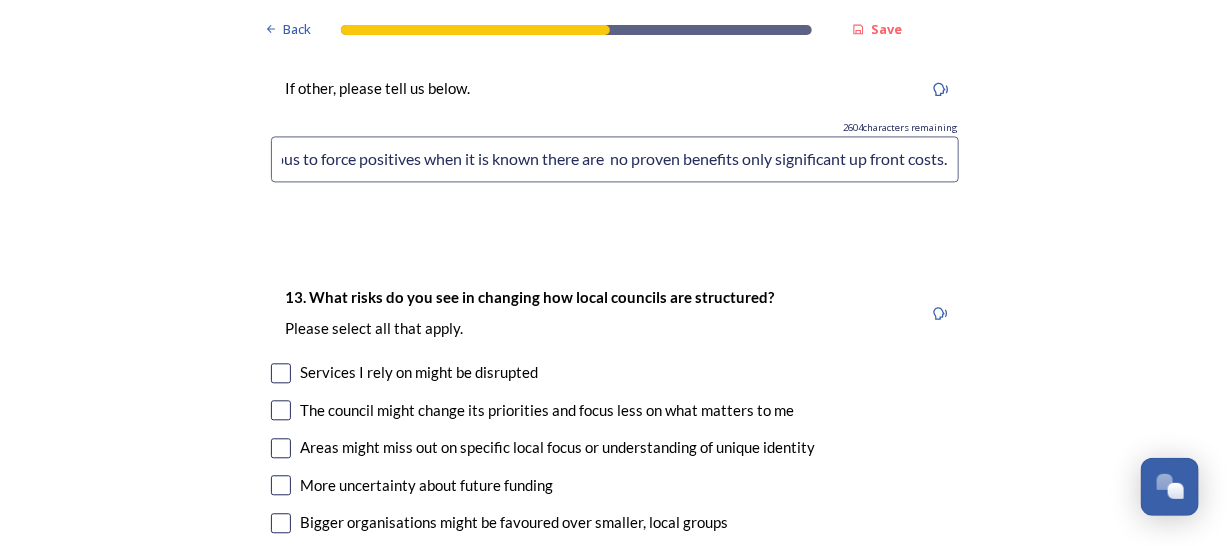 type on "The only benefit is for Conservative County councillors wanting to retain their seats for longer, for central Government trying to find a way to avoid local councils to not go bust financially & intent on concreting over the countryside with their 1.5 million housing ambitions.  It's disingenuous to force positives when it is known there are  no proven benefits only significant up front costs." 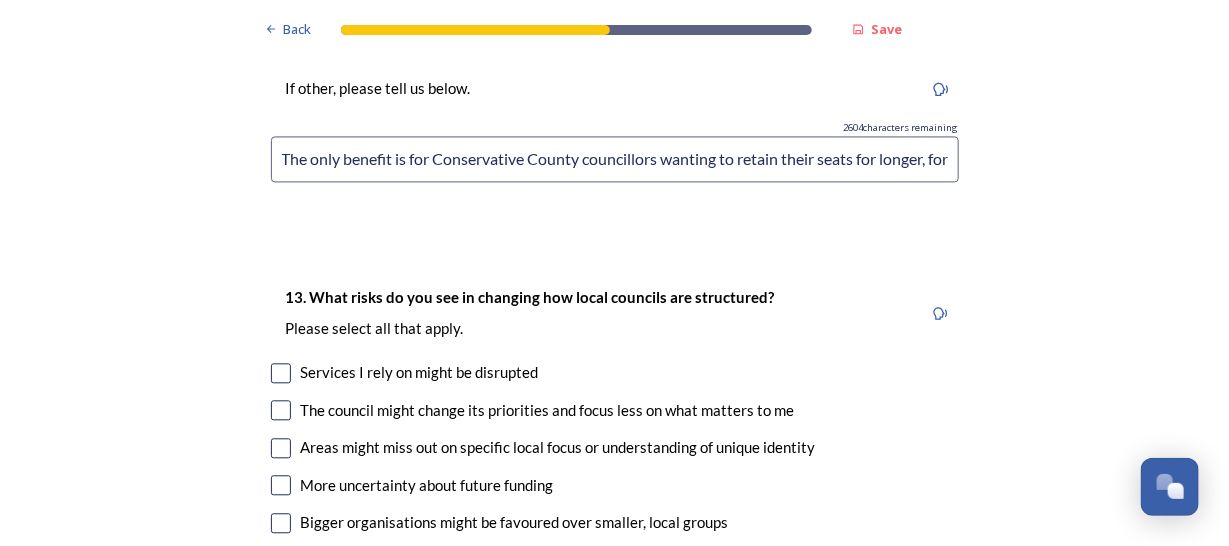click at bounding box center (281, 373) 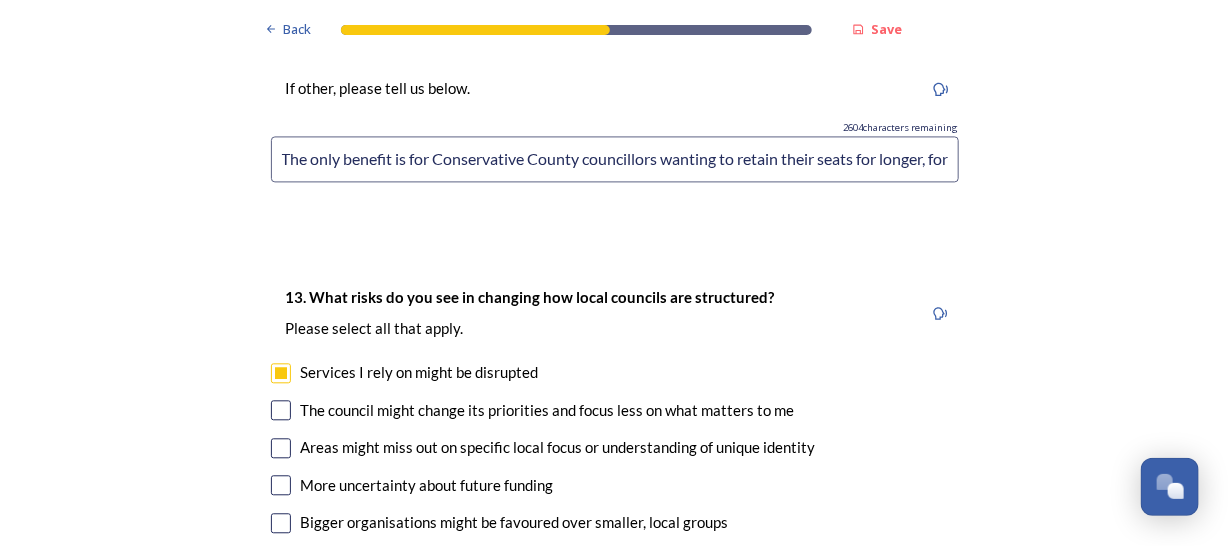 click at bounding box center (281, 410) 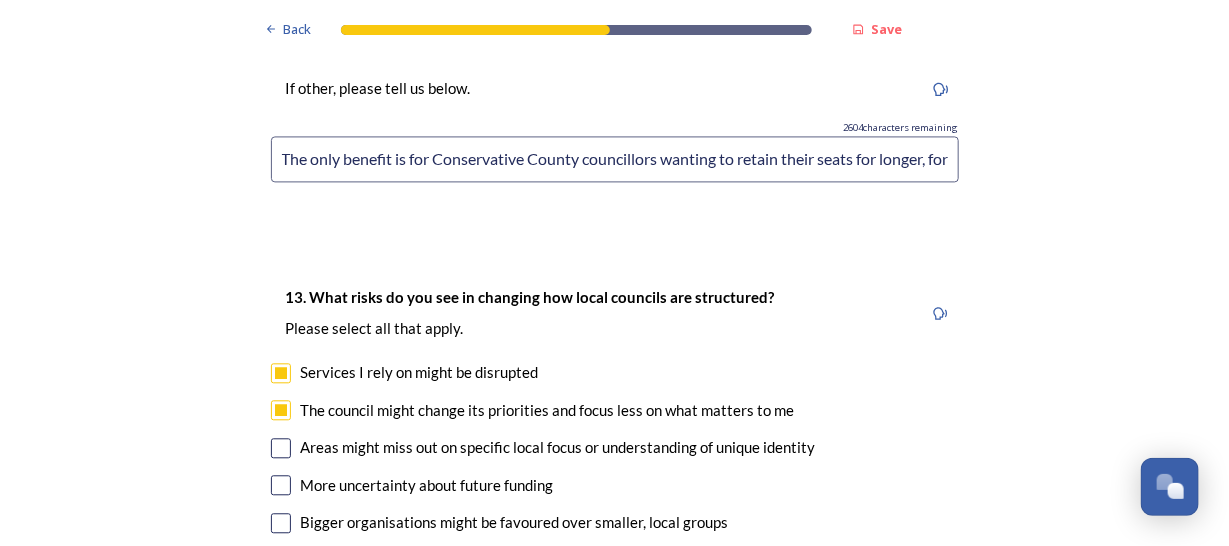 click on "13. What risks do you see in changing how local councils are structured? ﻿Please select all that apply. Services I rely on might be disrupted The council might change its priorities and focus less on what matters to me Areas might miss out on specific local focus or understanding of unique identity More uncertainty about future funding Bigger organisations might be favoured over smaller, local groups The cost of making the change might be too high Some services might be lost altogether I don't have any concerns Other" at bounding box center (615, 487) 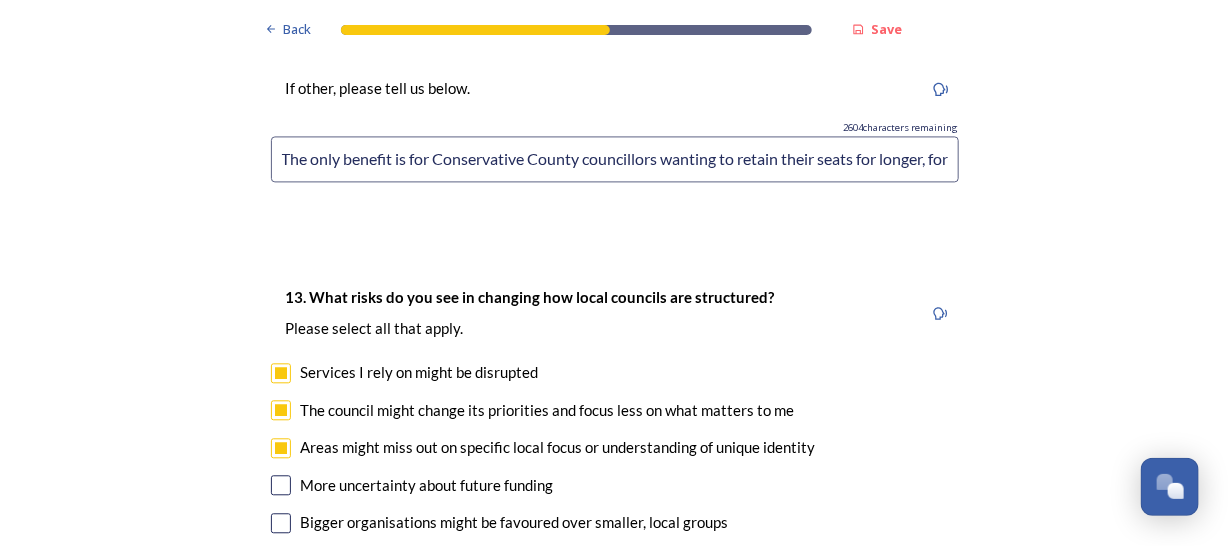 scroll, scrollTop: 4400, scrollLeft: 0, axis: vertical 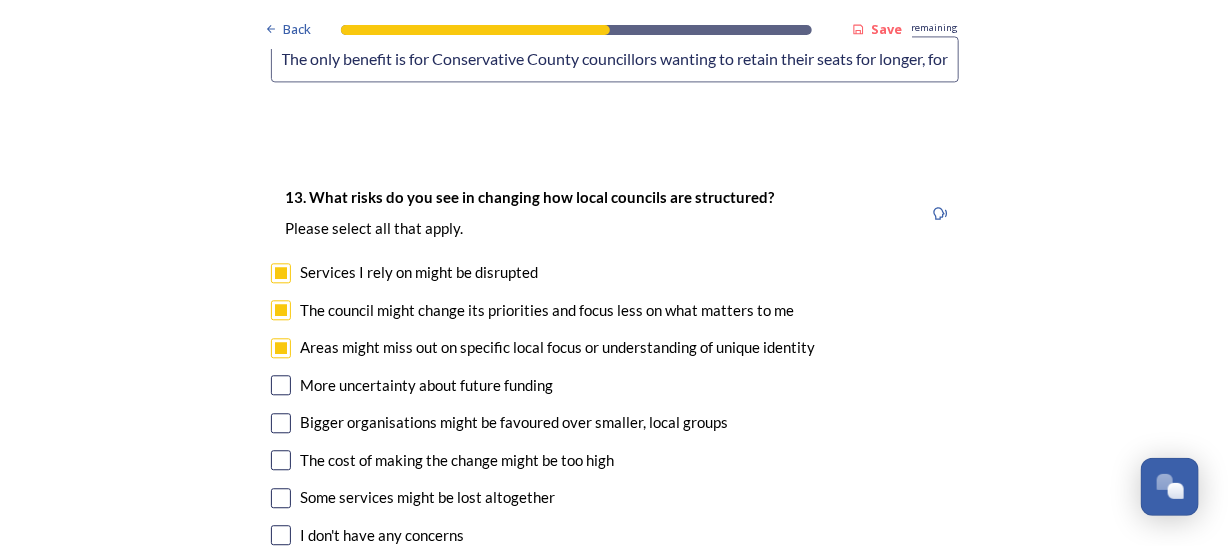 click at bounding box center (281, 385) 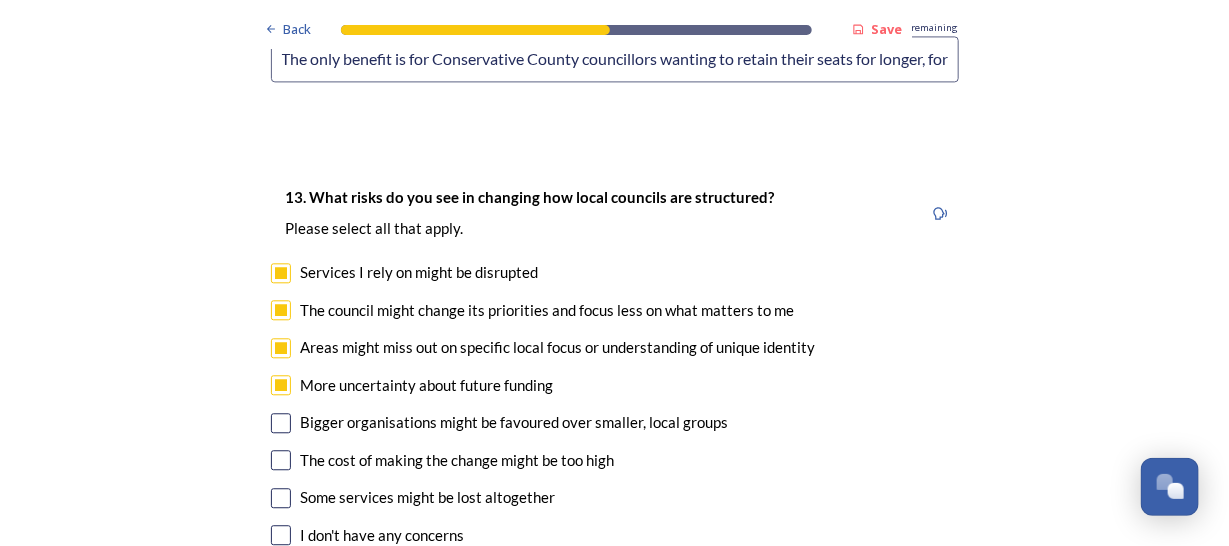 click at bounding box center [281, 423] 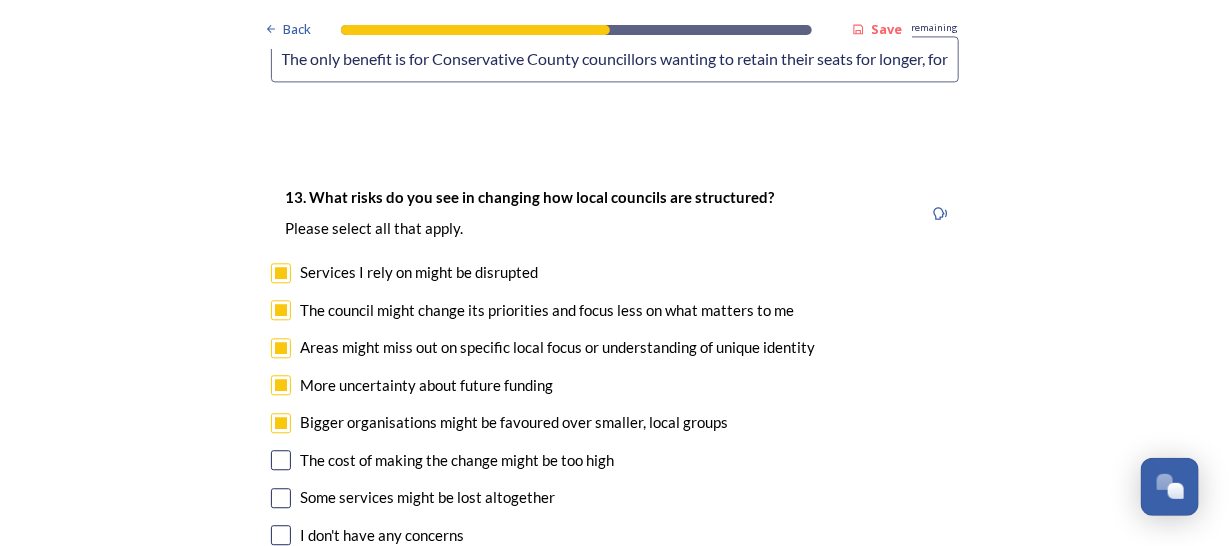 click at bounding box center (281, 460) 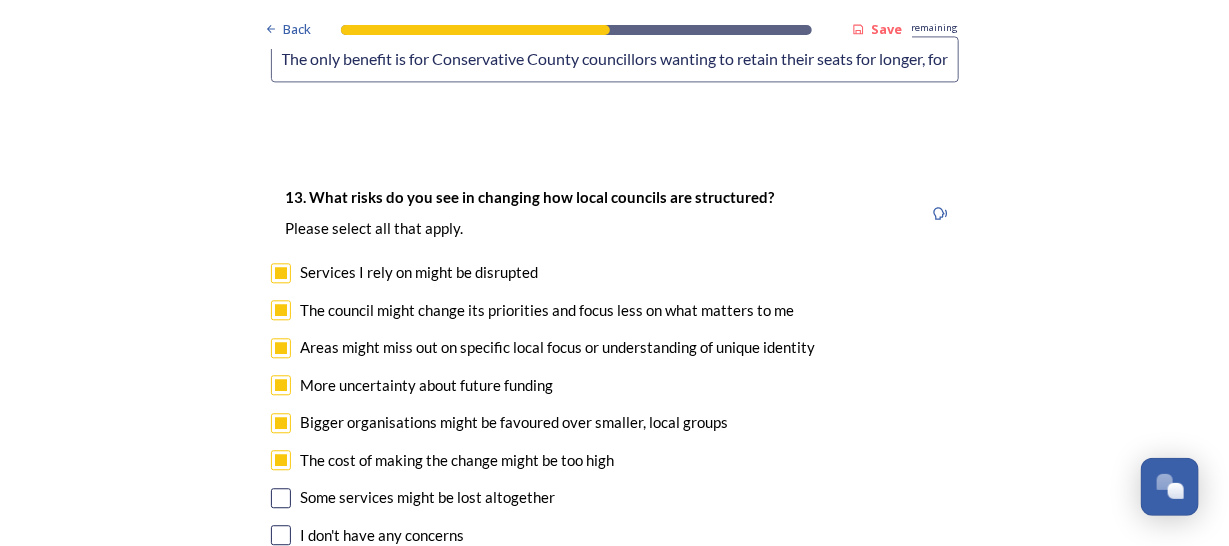 click at bounding box center (281, 498) 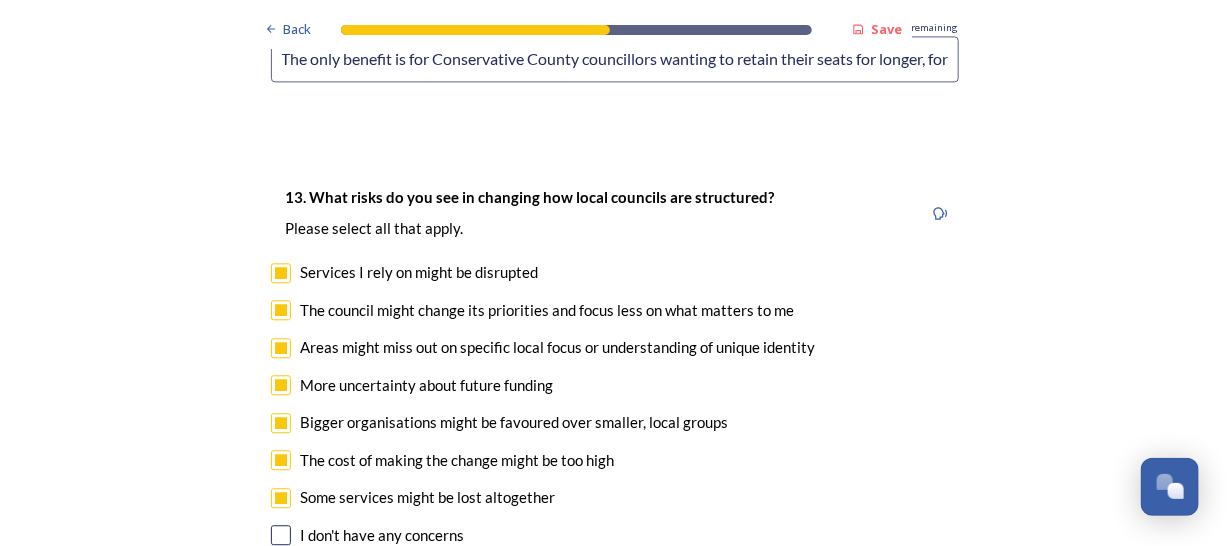 click at bounding box center (281, 573) 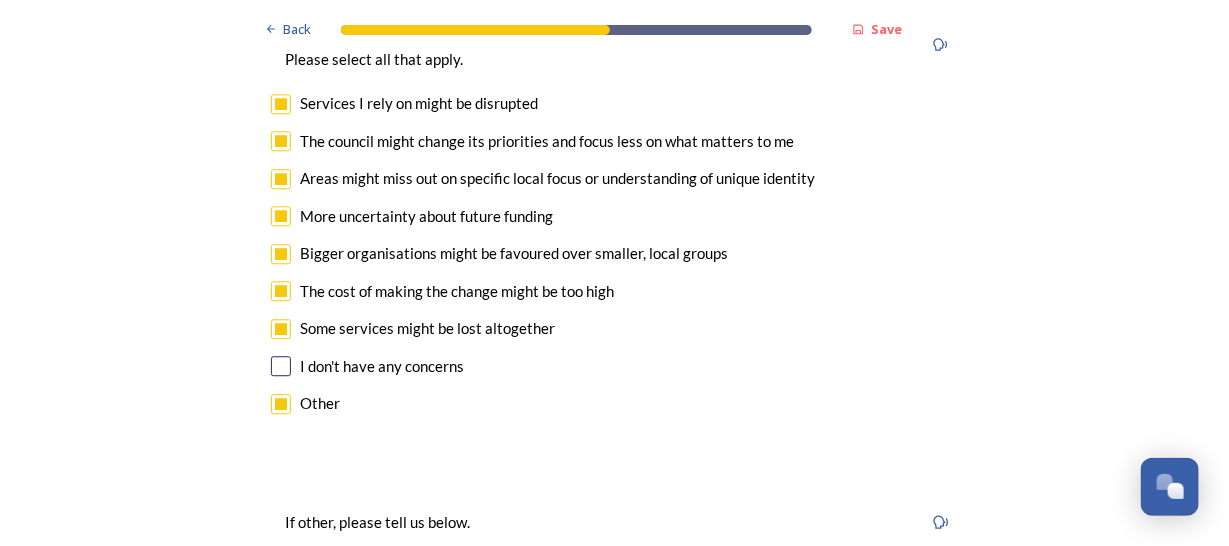 scroll, scrollTop: 4600, scrollLeft: 0, axis: vertical 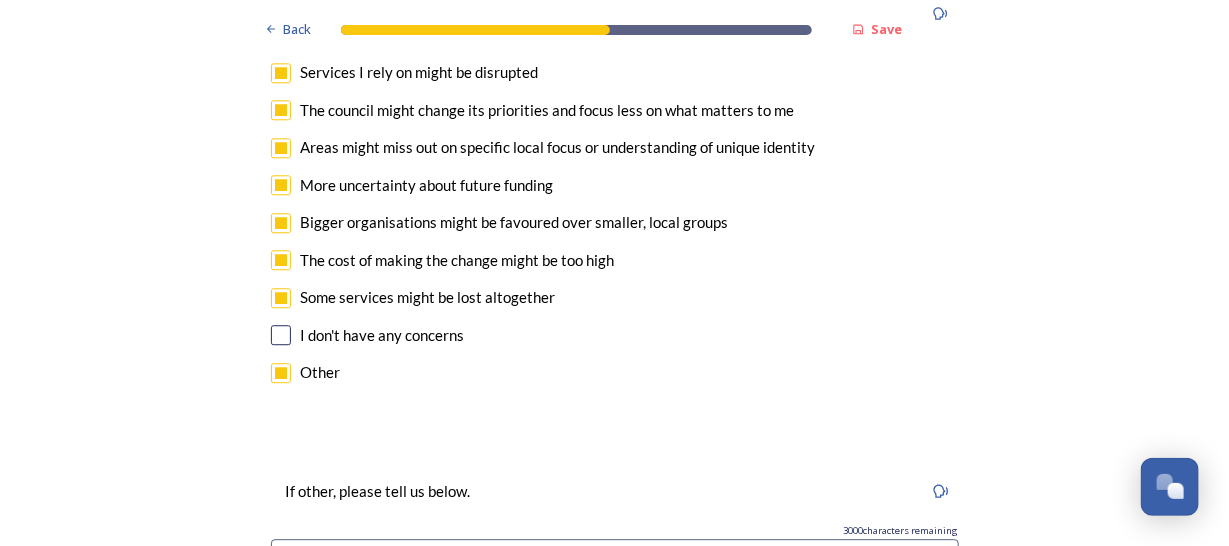 click at bounding box center (615, 562) 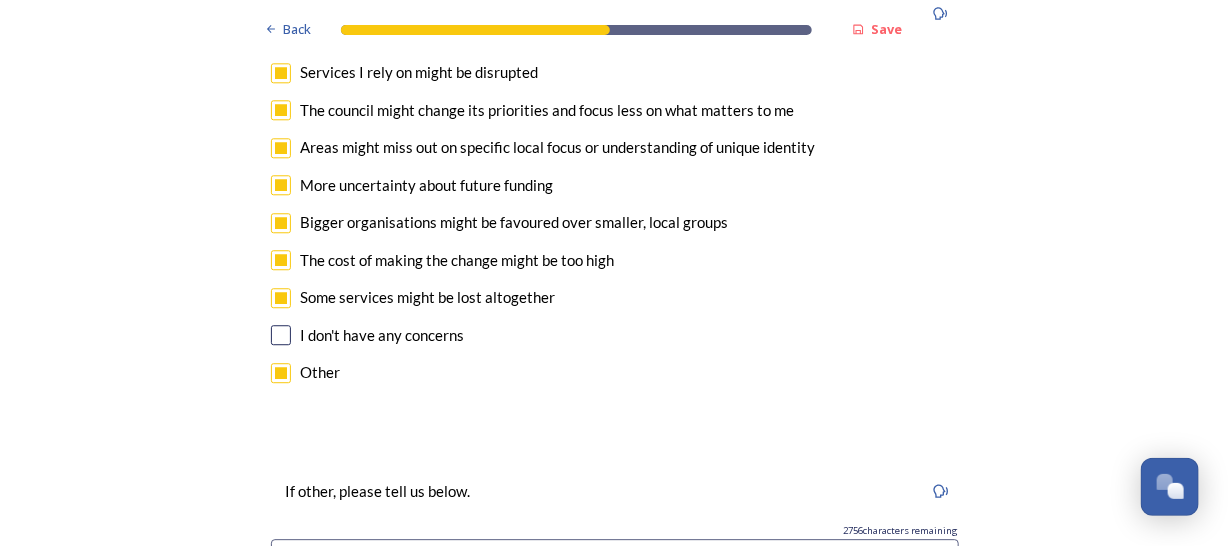scroll, scrollTop: 0, scrollLeft: 951, axis: horizontal 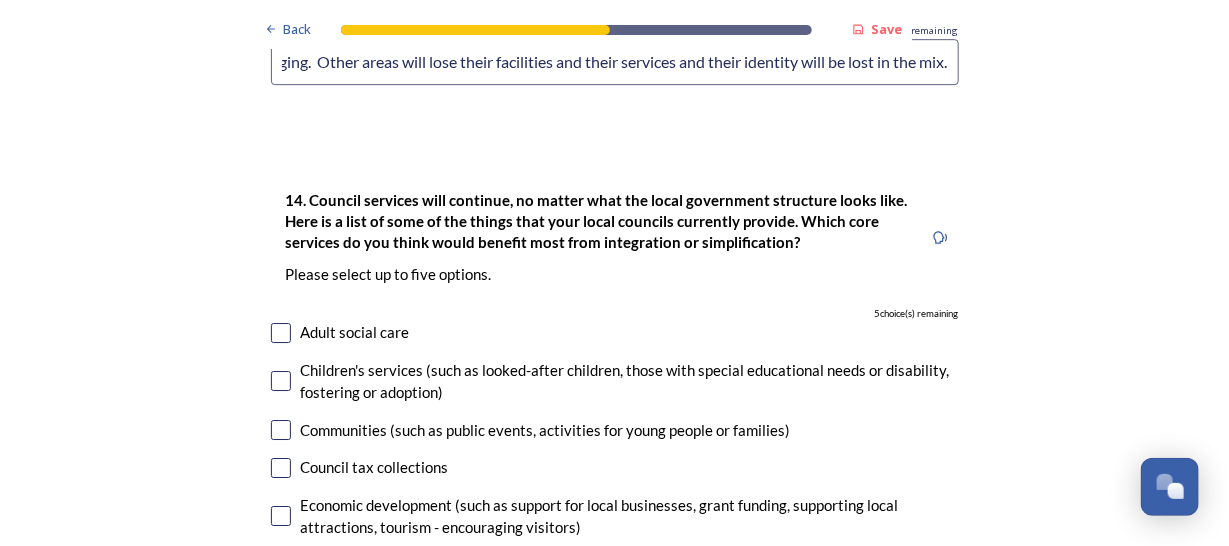 type on "Moneys and resource will be diverted to social care and SEND for those councils in dire straits leaving nothing for areas just about managing.  Other areas will lose their facilities and their services and their identity will be lost in the mix." 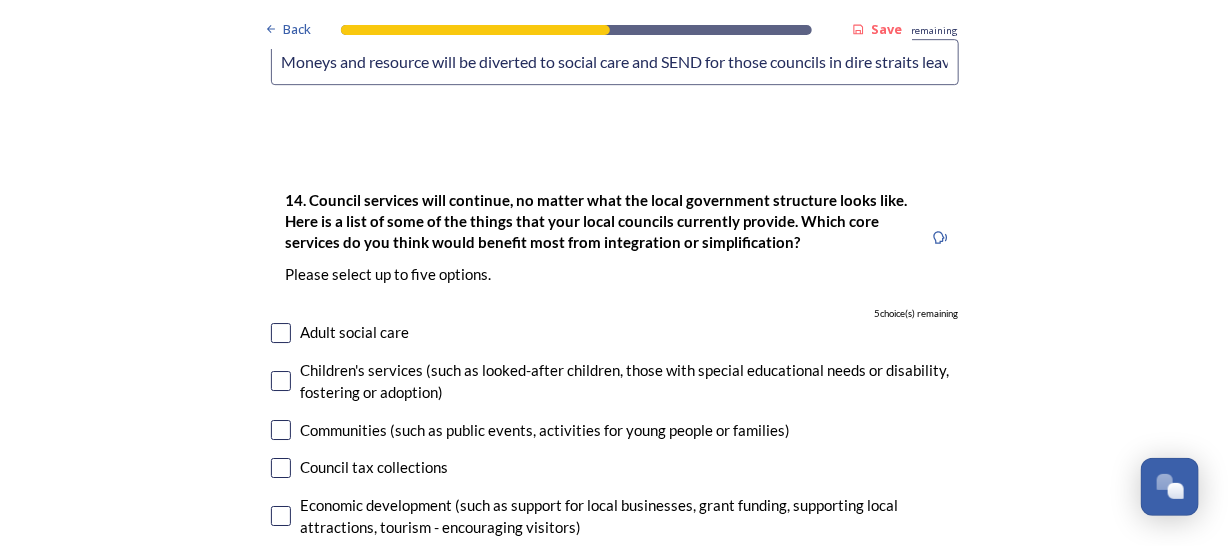 click at bounding box center [281, 333] 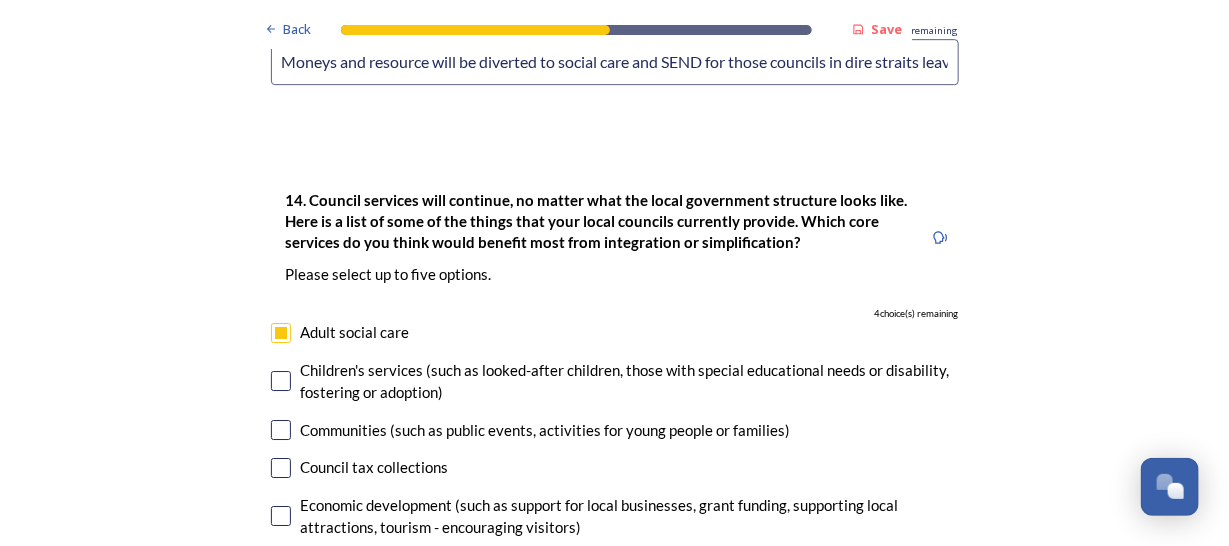 click at bounding box center (281, 381) 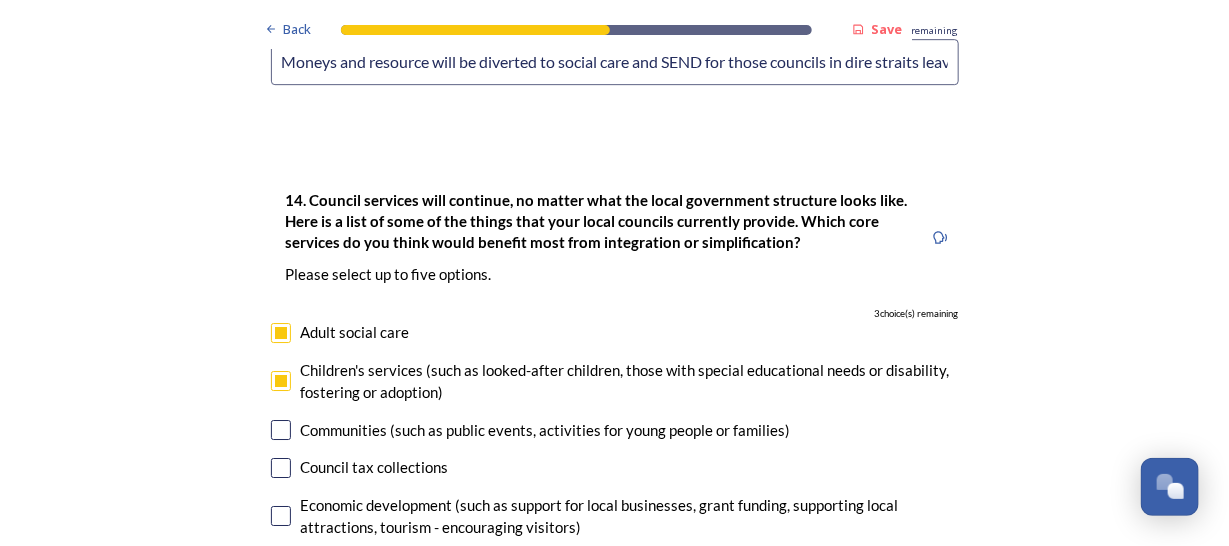 click at bounding box center (281, 468) 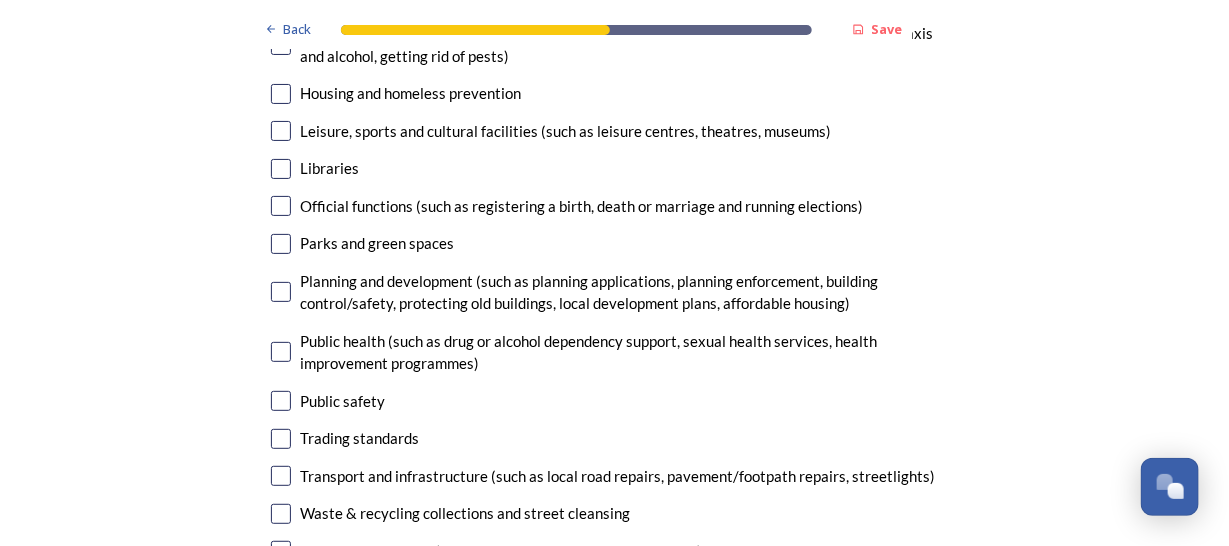 scroll, scrollTop: 5699, scrollLeft: 0, axis: vertical 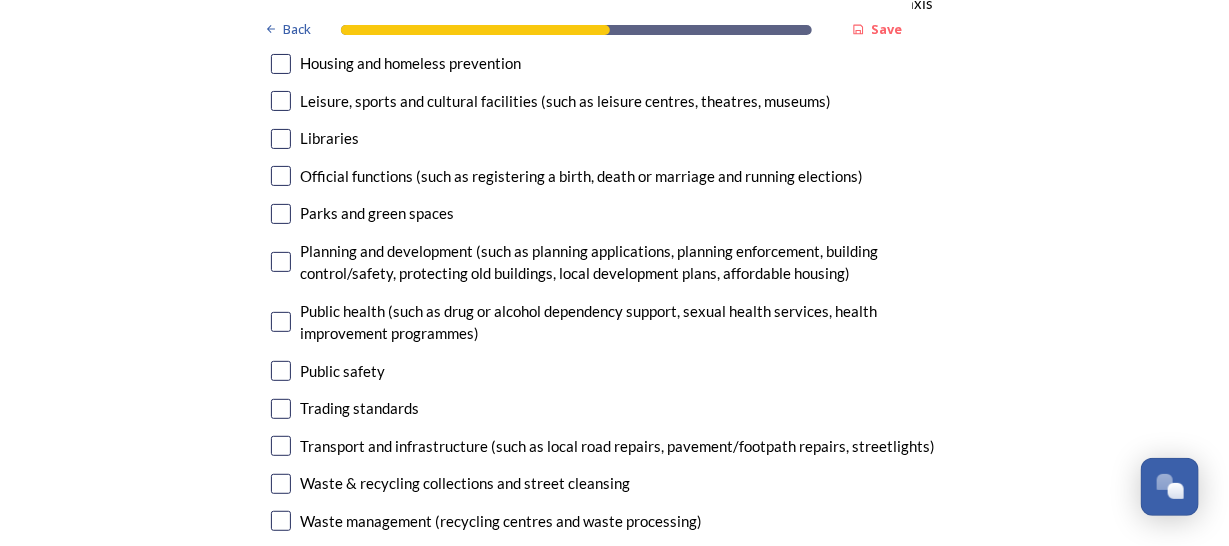 click at bounding box center [281, 409] 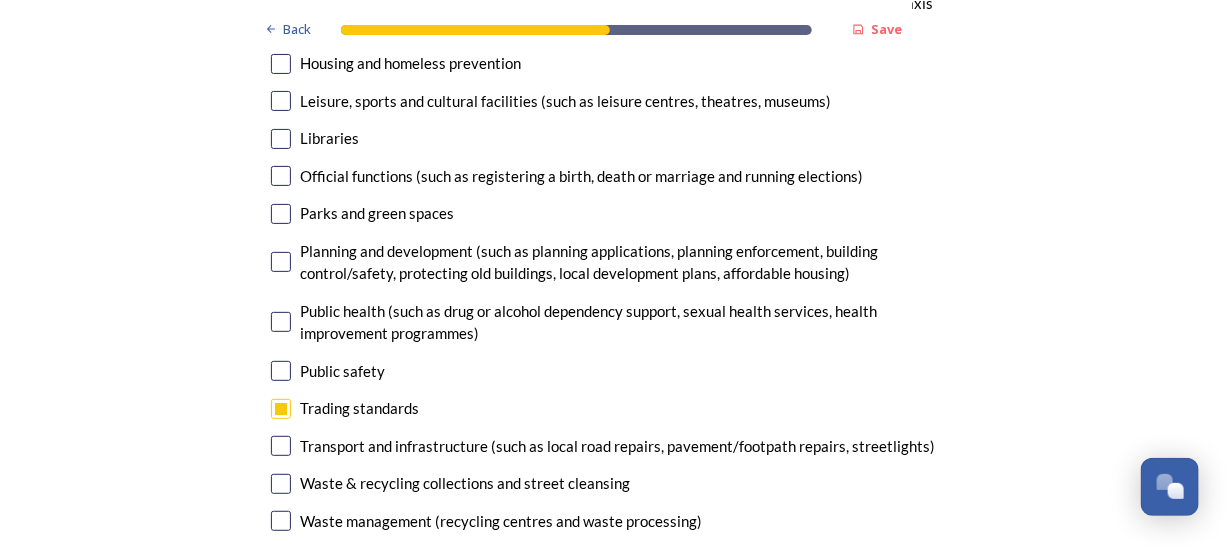 click at bounding box center [281, 521] 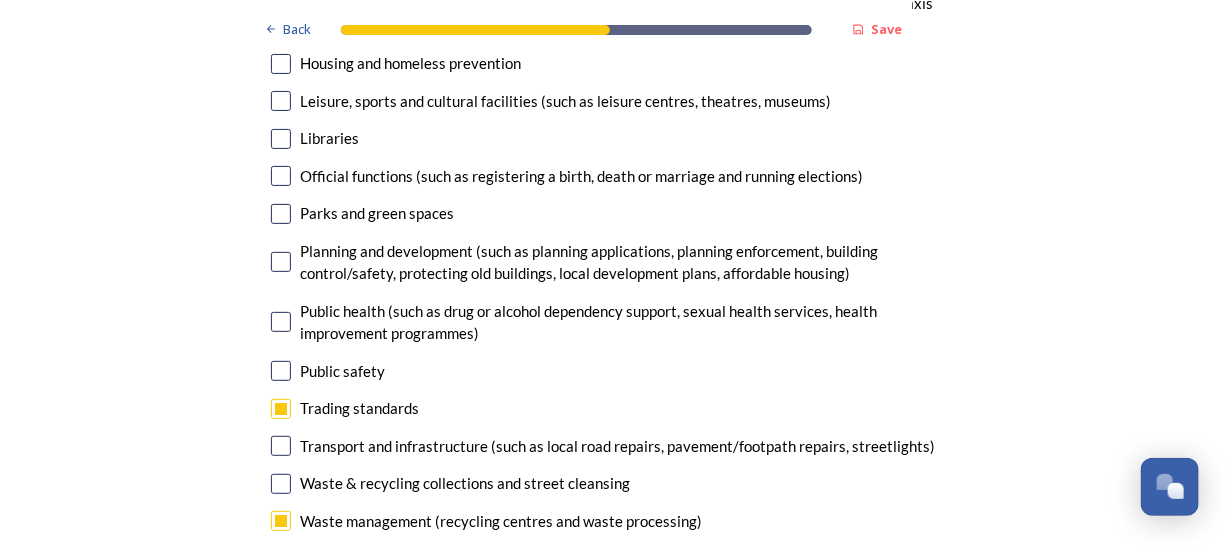 click at bounding box center [281, 484] 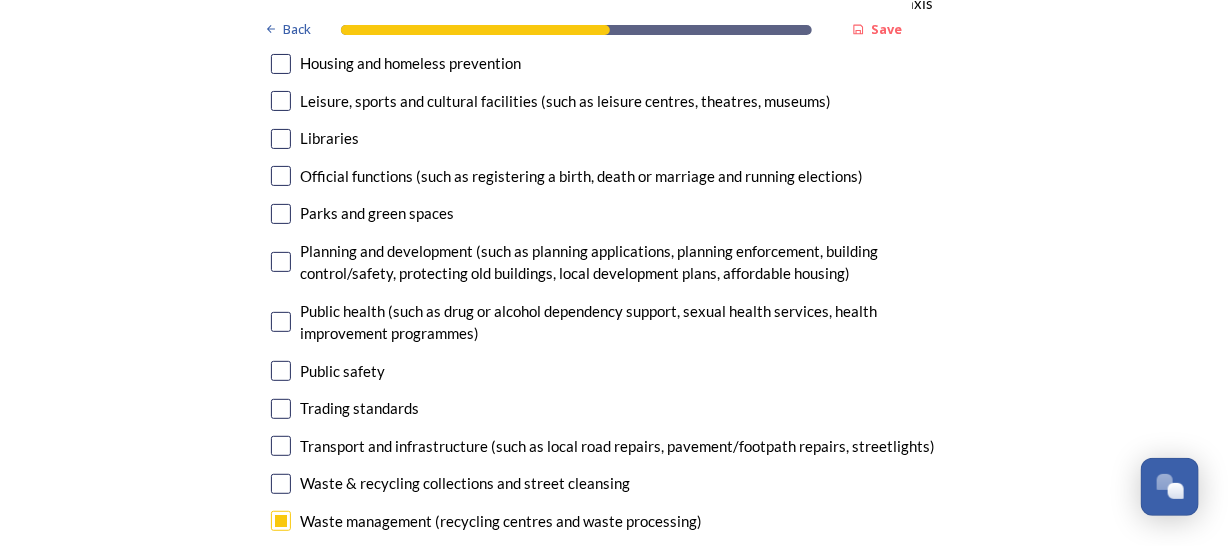 click at bounding box center [281, 484] 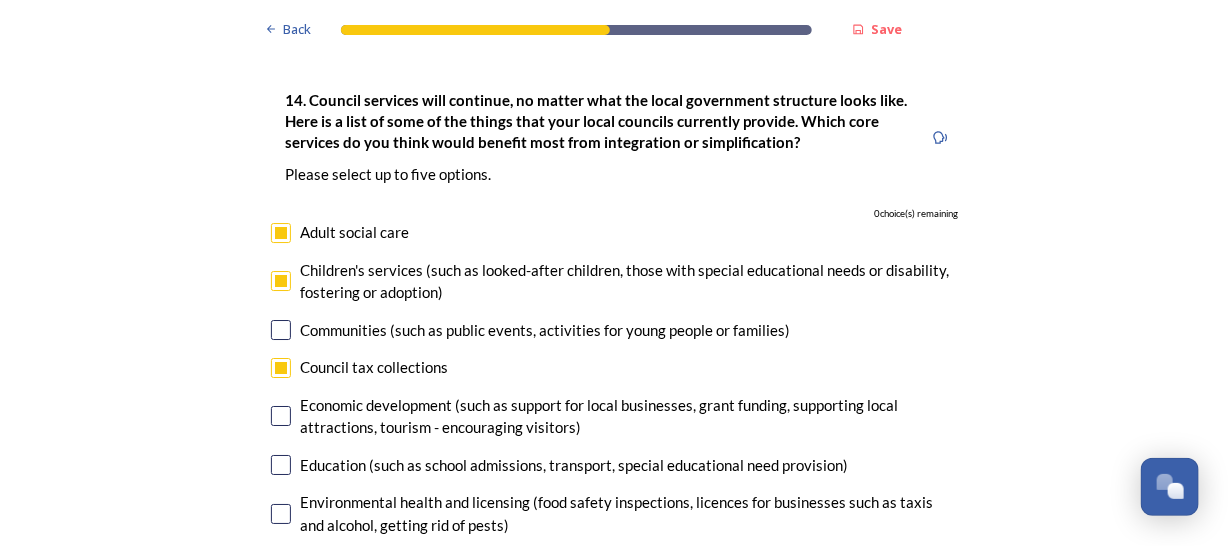 scroll, scrollTop: 5100, scrollLeft: 0, axis: vertical 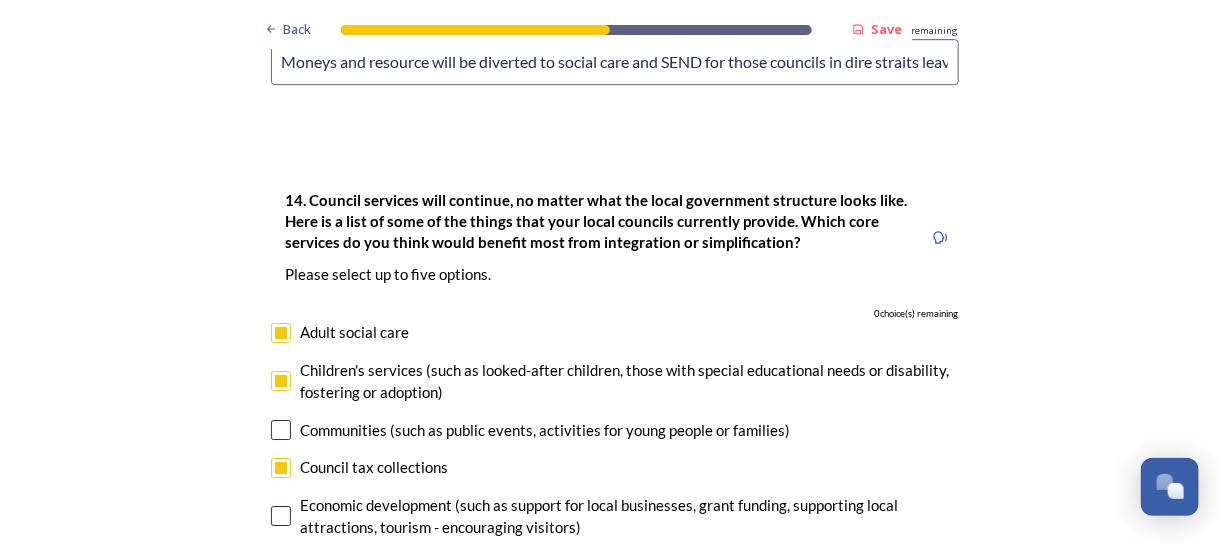 click at bounding box center [281, 333] 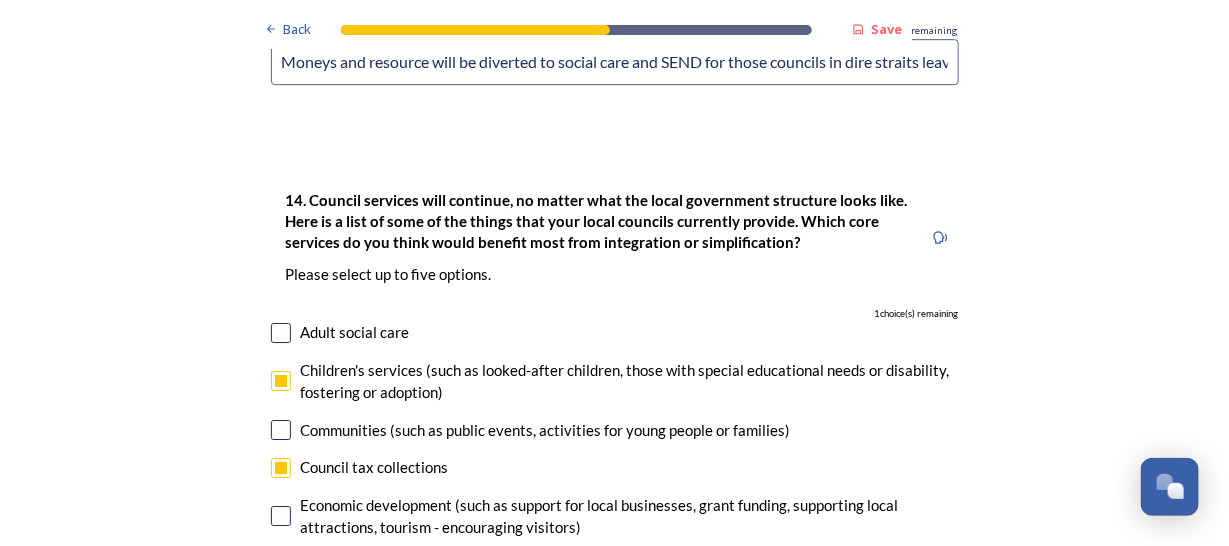 click at bounding box center [281, 381] 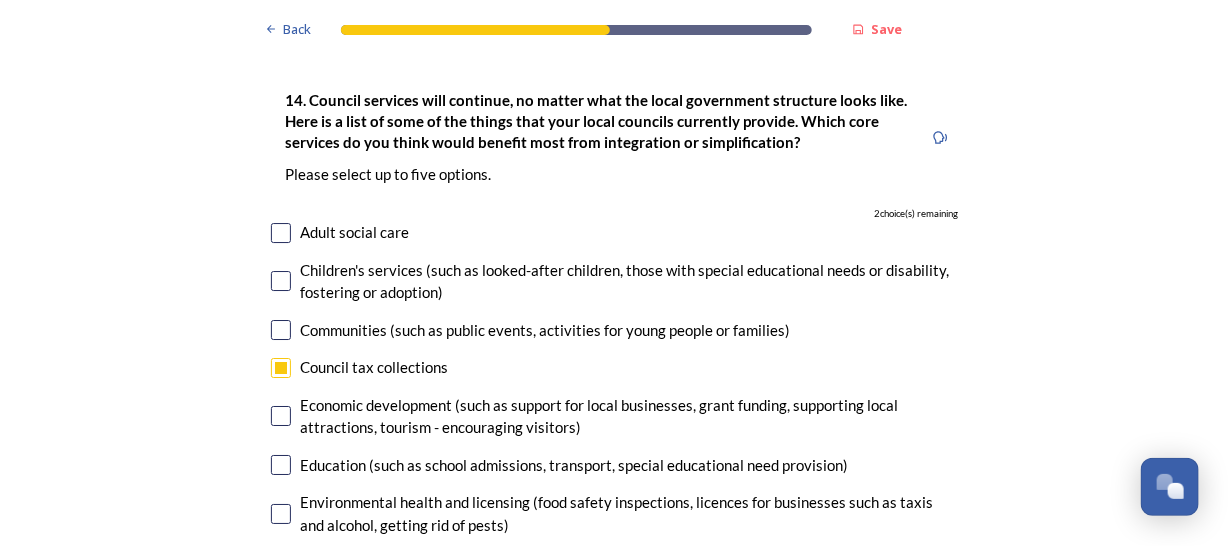 scroll, scrollTop: 5299, scrollLeft: 0, axis: vertical 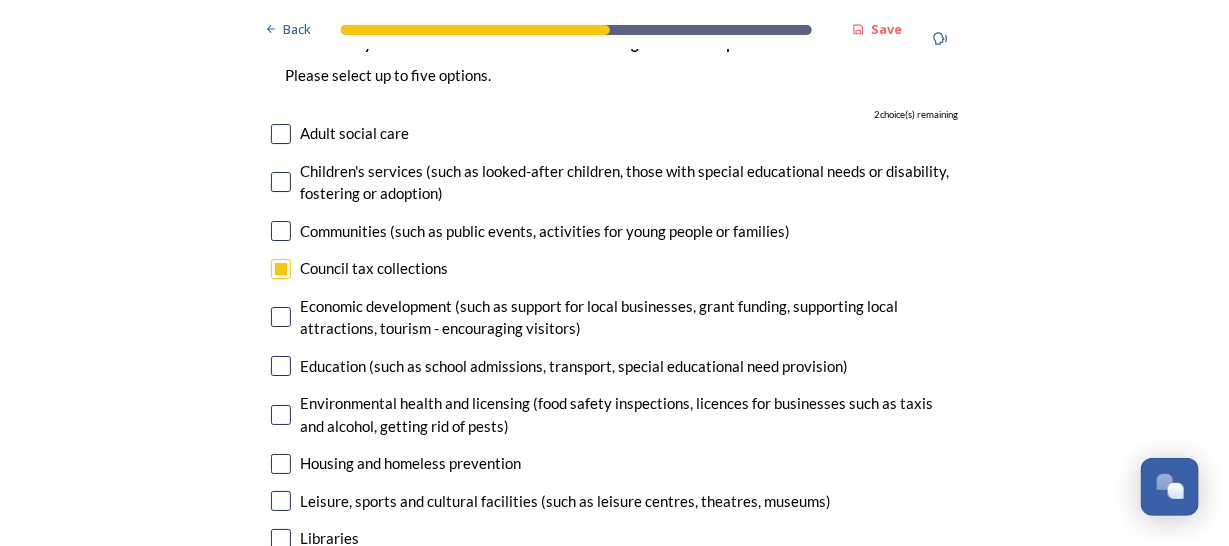 click at bounding box center (281, 415) 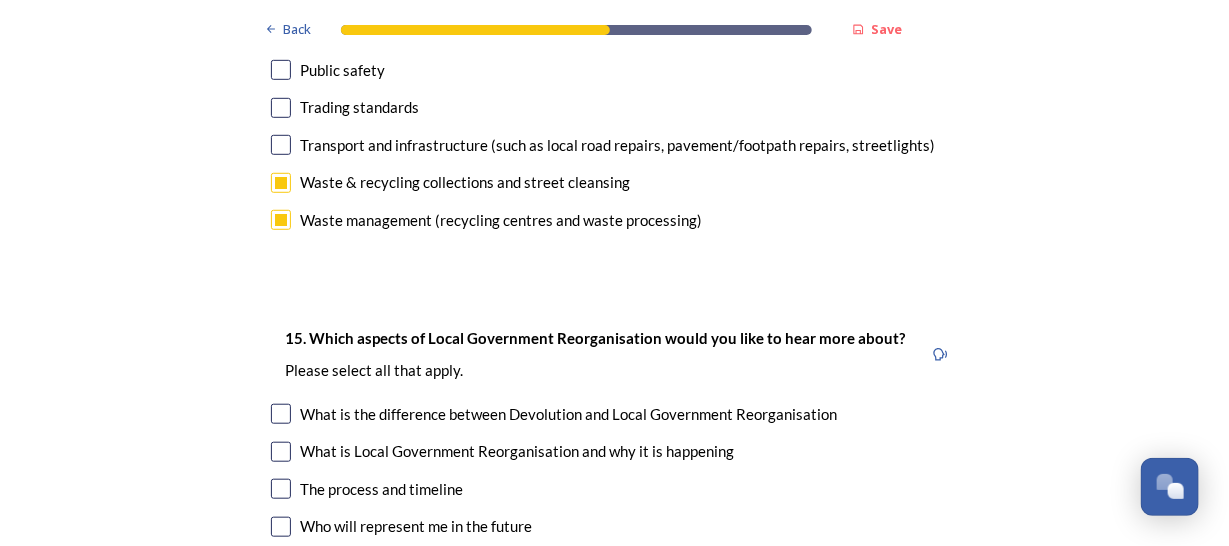 scroll, scrollTop: 6099, scrollLeft: 0, axis: vertical 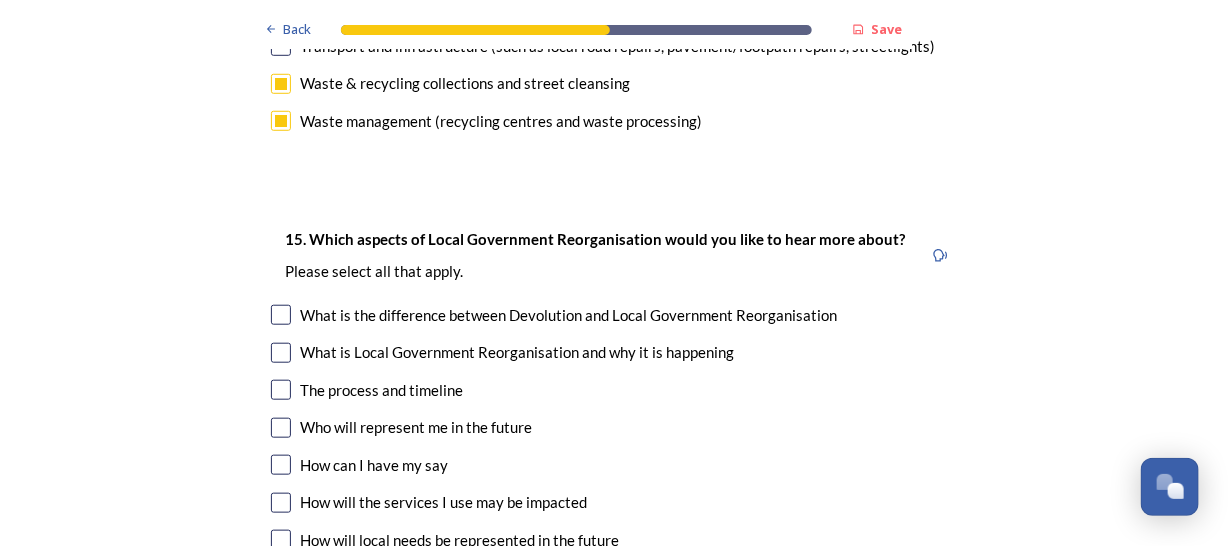 click at bounding box center (281, 465) 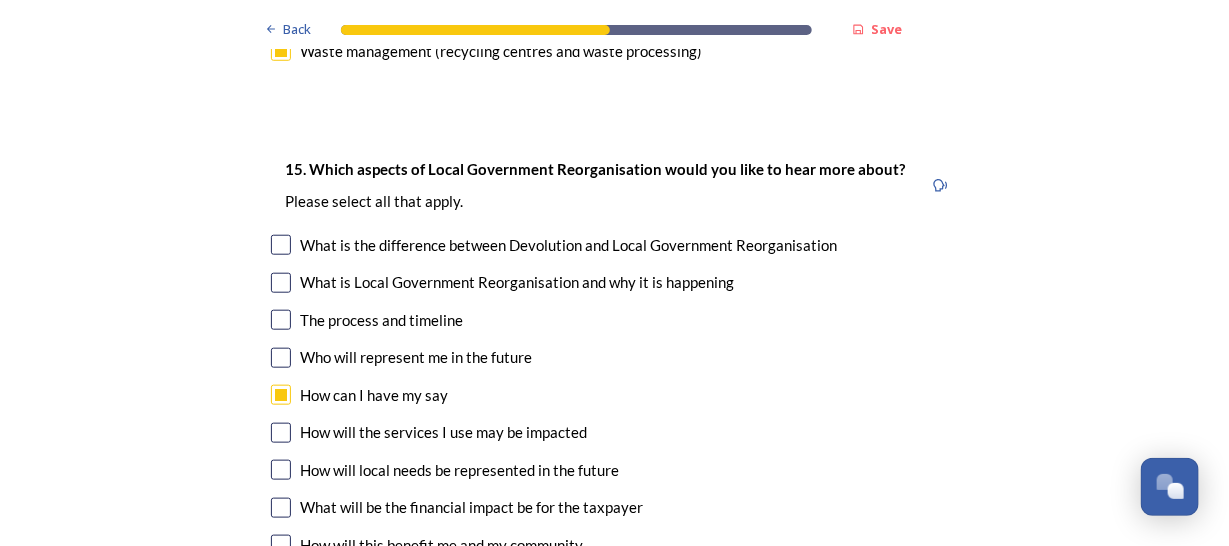 scroll, scrollTop: 6200, scrollLeft: 0, axis: vertical 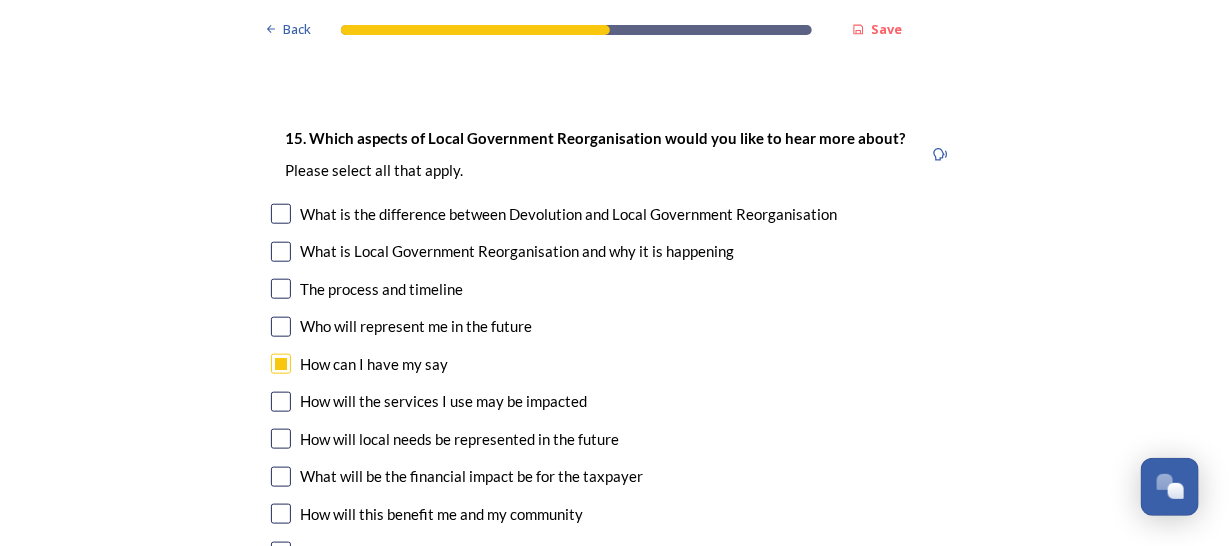 click at bounding box center [281, 402] 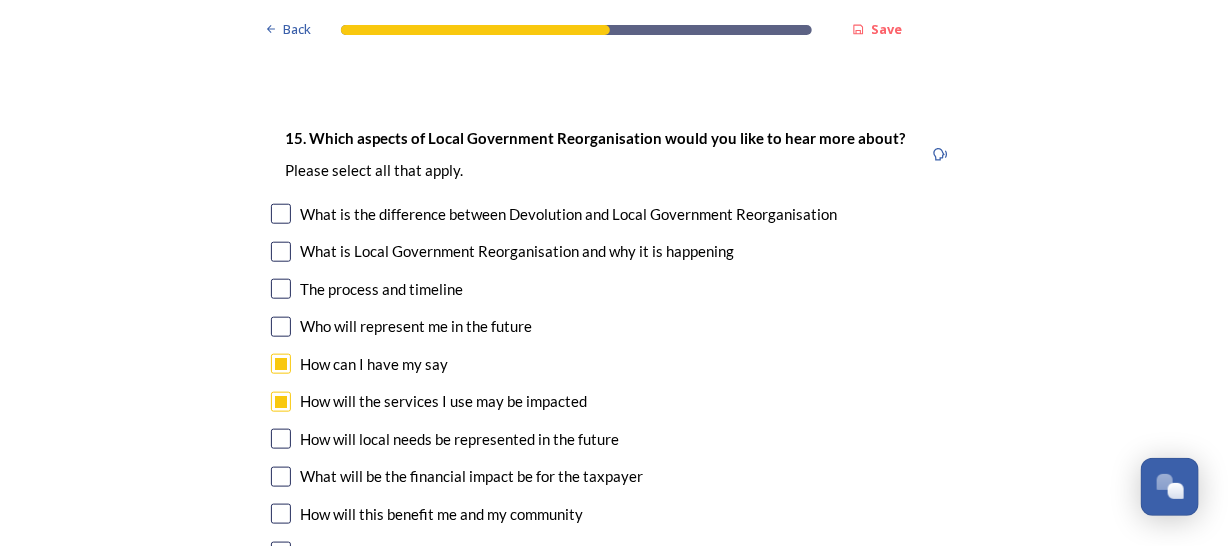 click at bounding box center [281, 439] 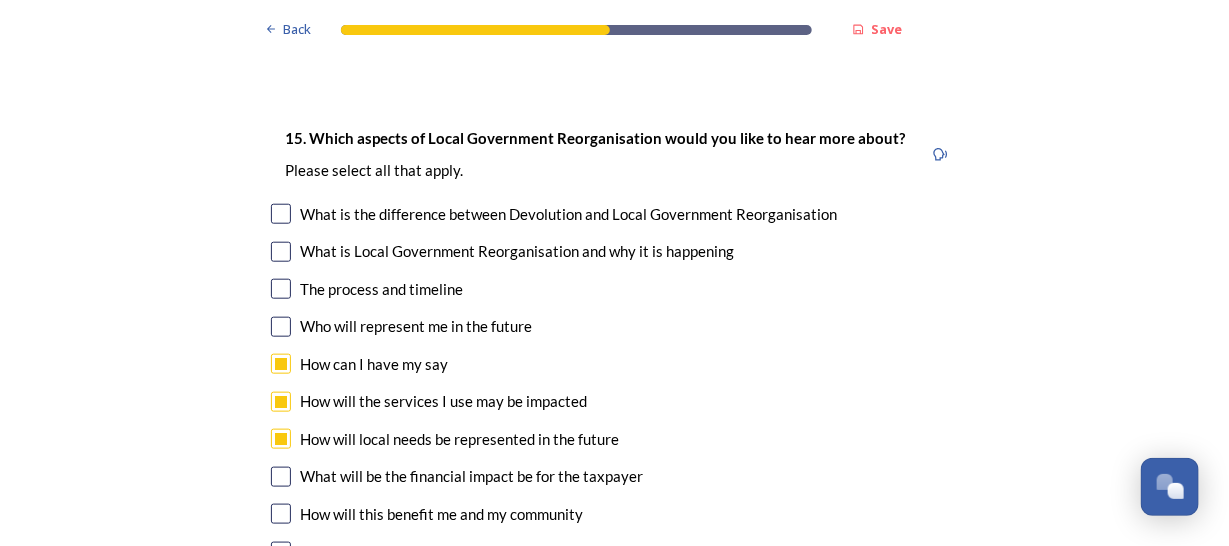 click at bounding box center [281, 514] 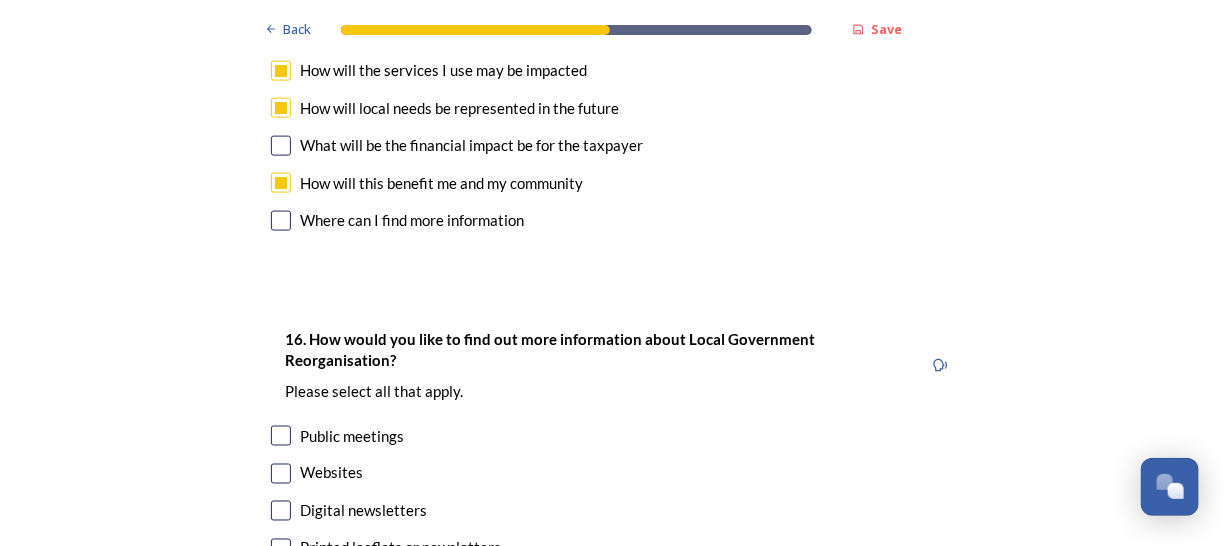 scroll, scrollTop: 6600, scrollLeft: 0, axis: vertical 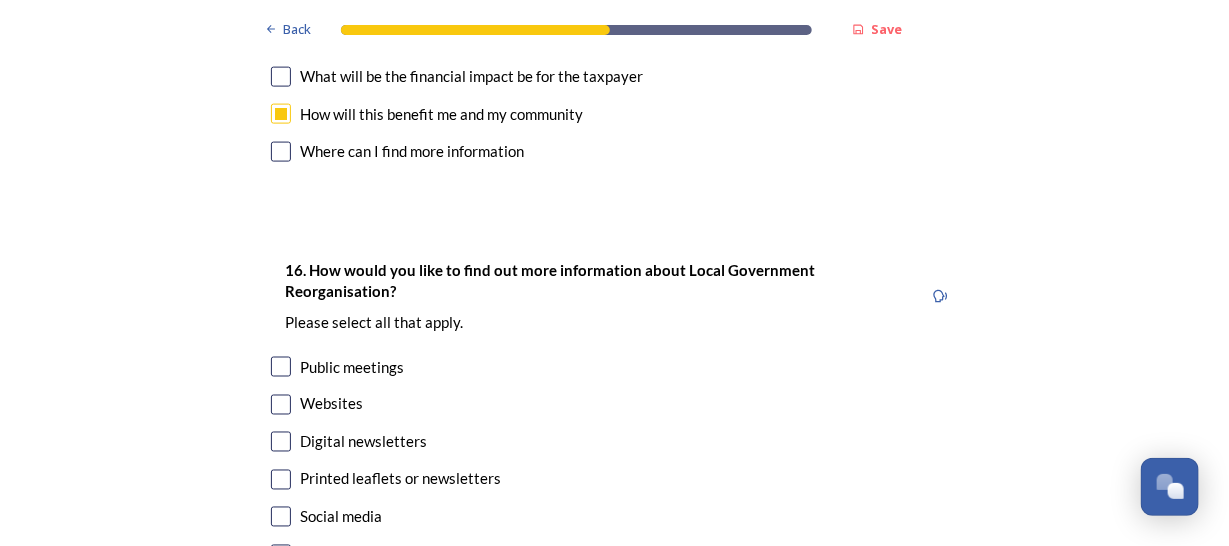 click at bounding box center (281, 517) 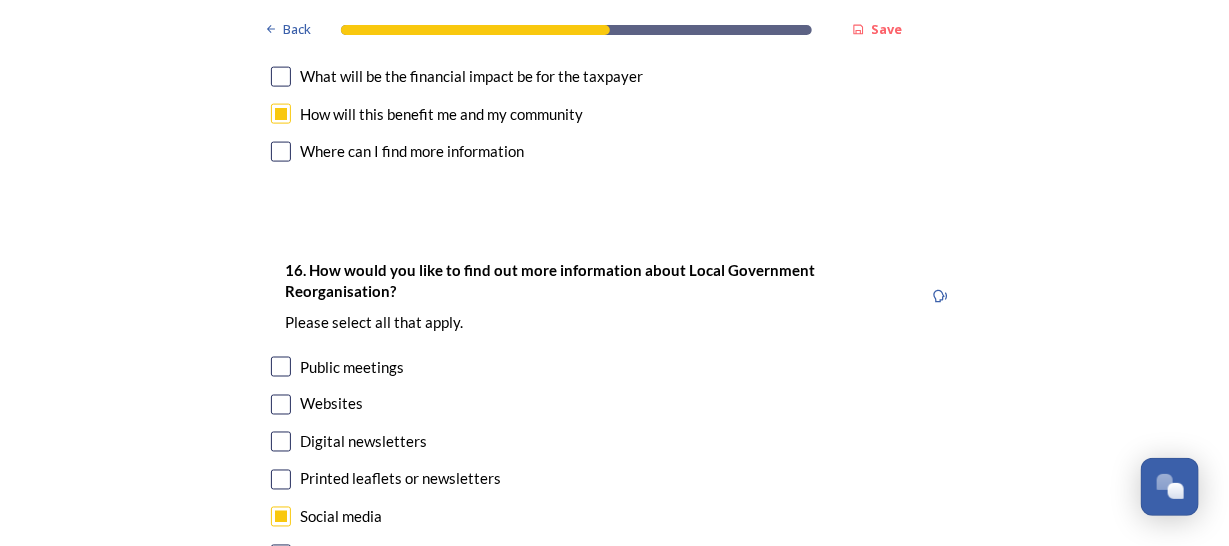 click at bounding box center [281, 442] 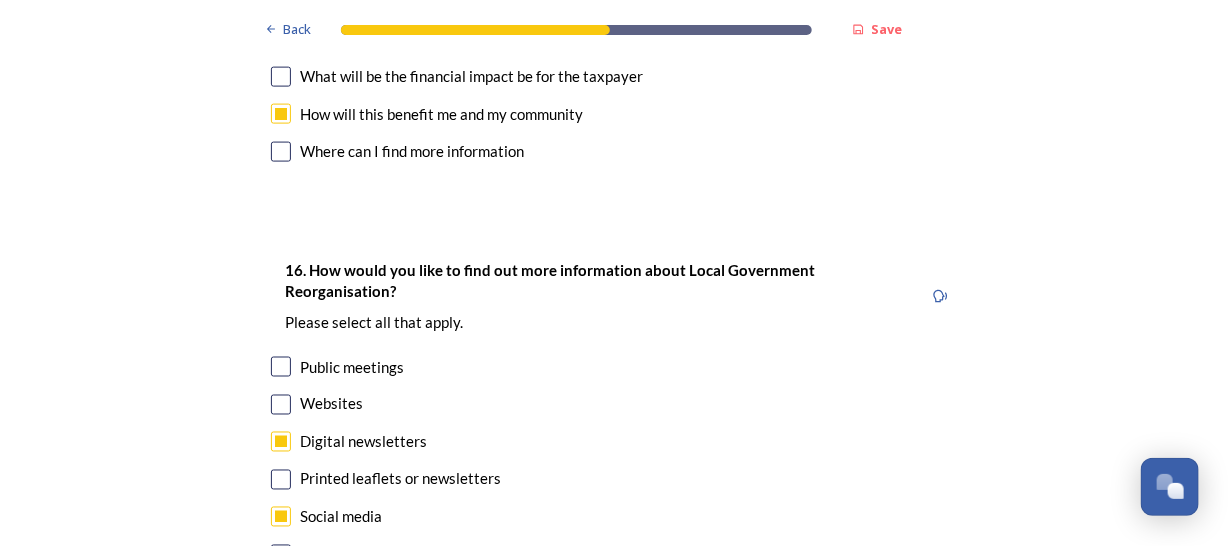 click at bounding box center (281, 405) 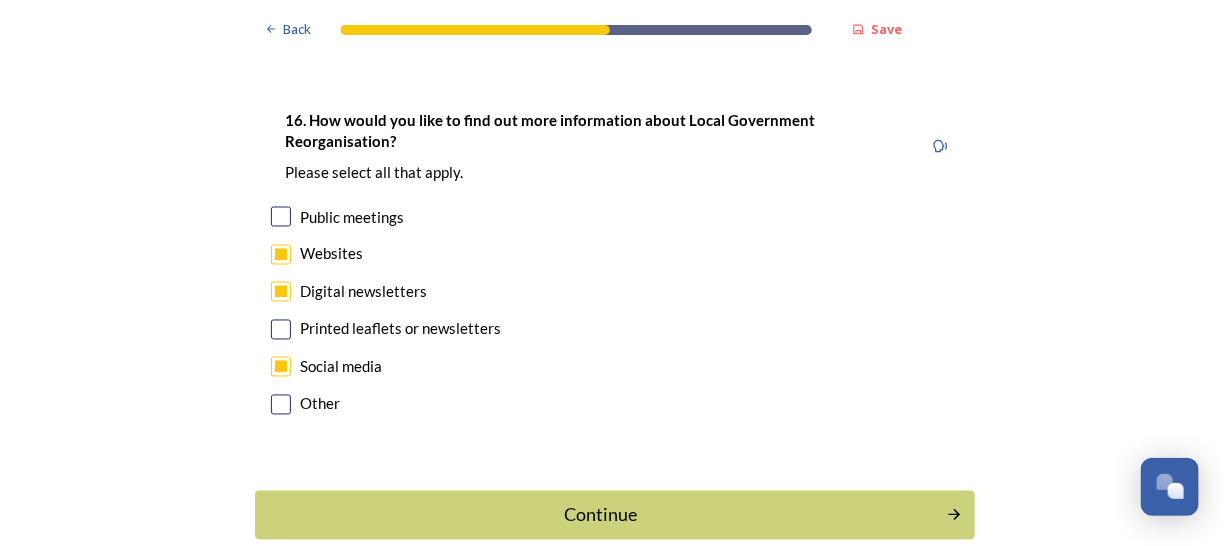 scroll, scrollTop: 6752, scrollLeft: 0, axis: vertical 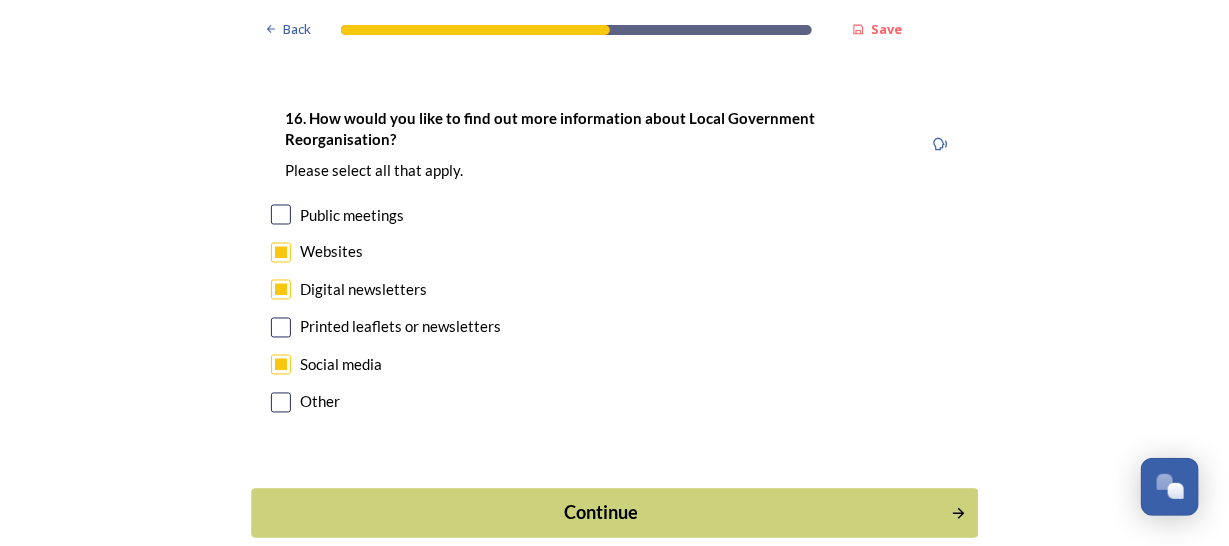 click on "Continue" at bounding box center [600, 513] 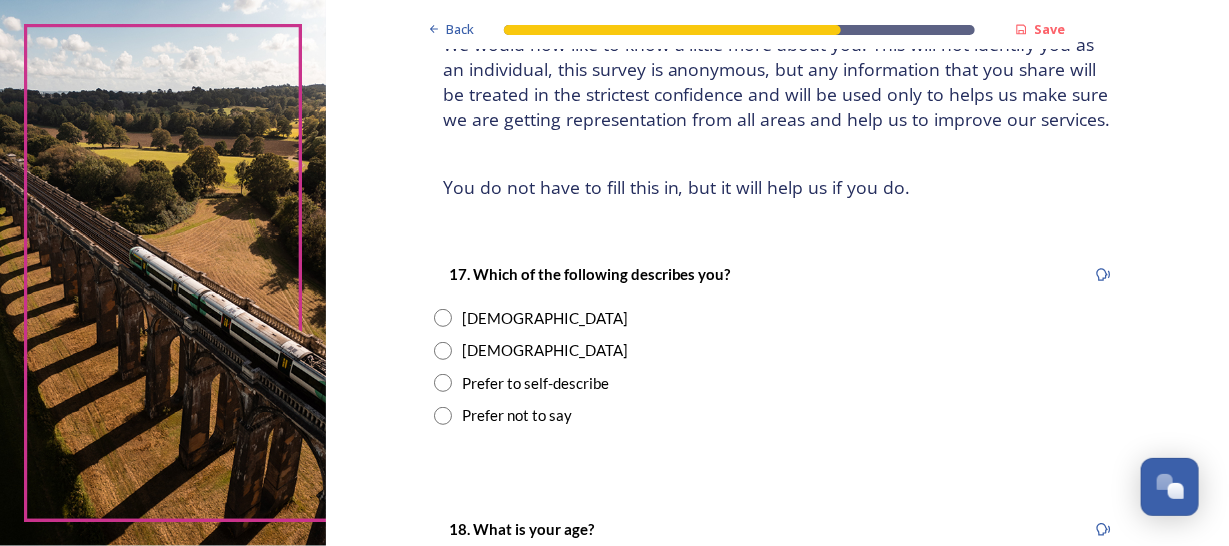 scroll, scrollTop: 200, scrollLeft: 0, axis: vertical 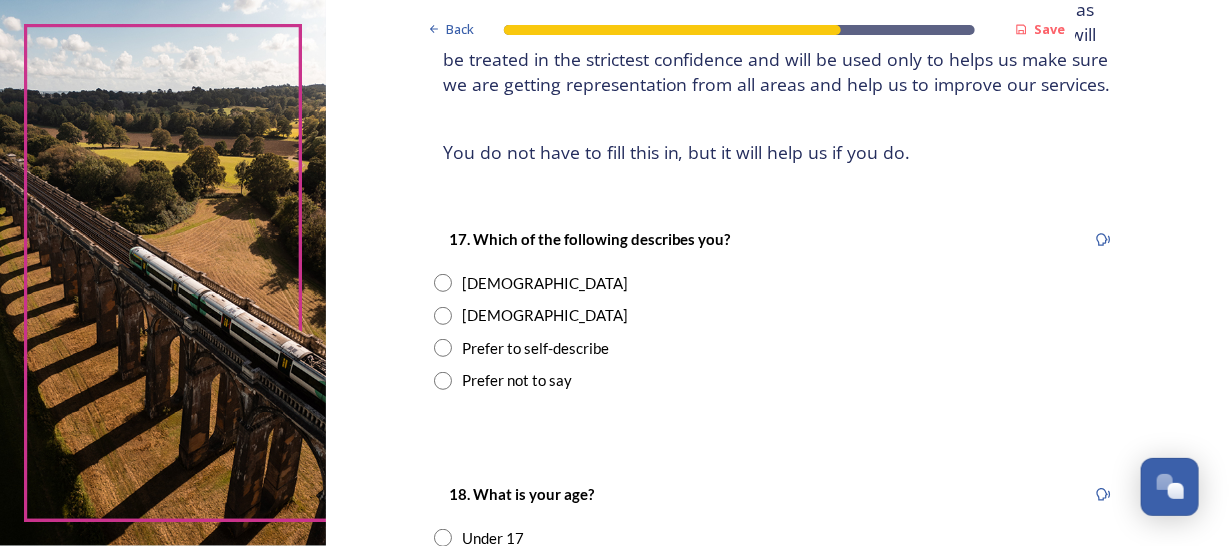 click at bounding box center [443, 283] 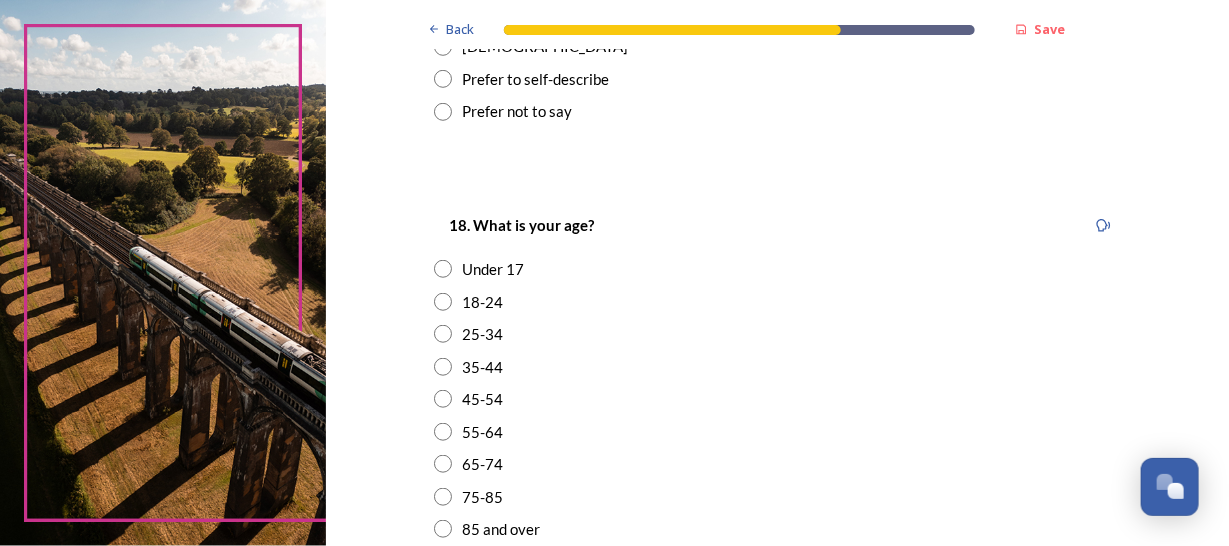 scroll, scrollTop: 499, scrollLeft: 0, axis: vertical 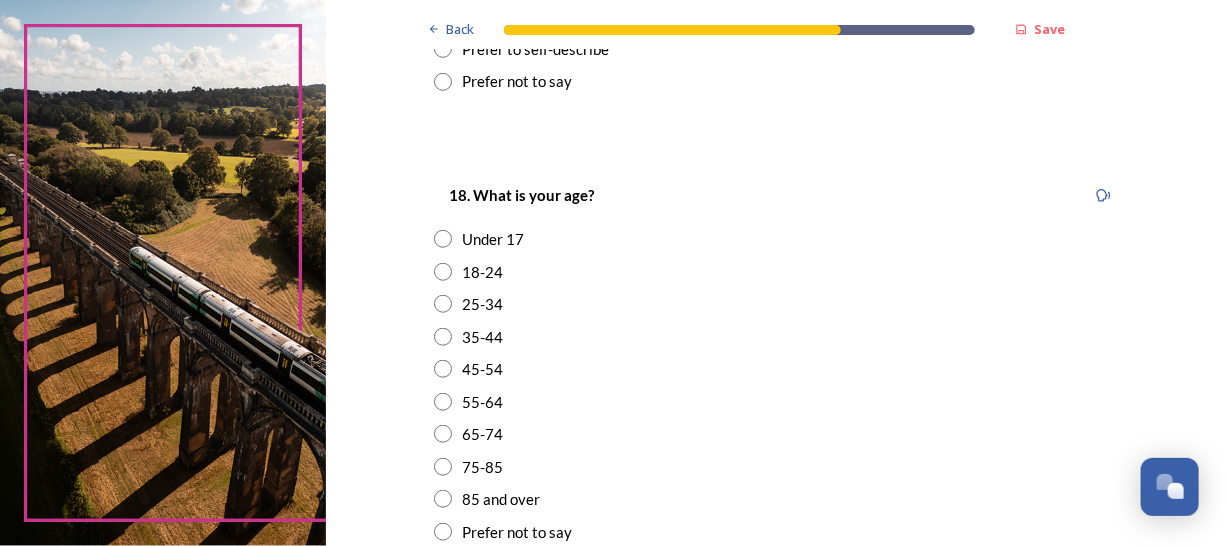 click at bounding box center (443, 369) 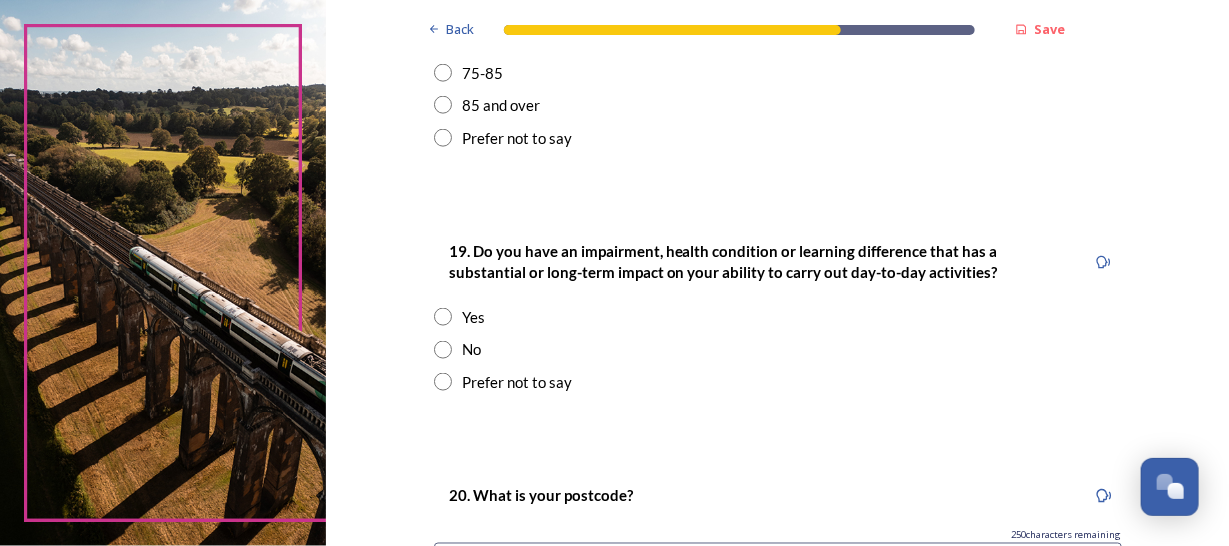 scroll, scrollTop: 899, scrollLeft: 0, axis: vertical 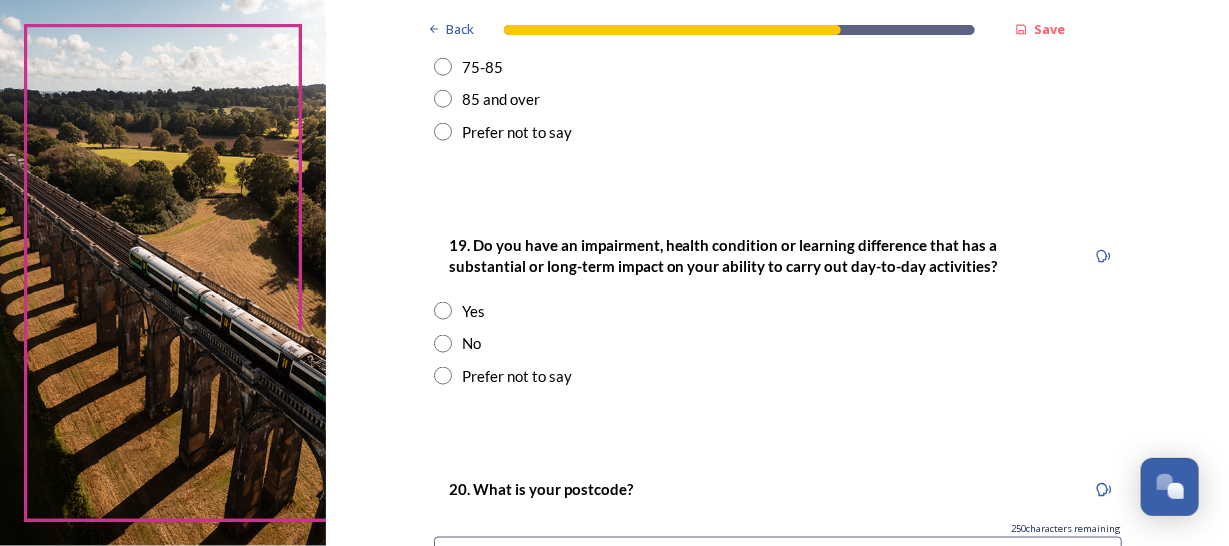 click at bounding box center (443, 344) 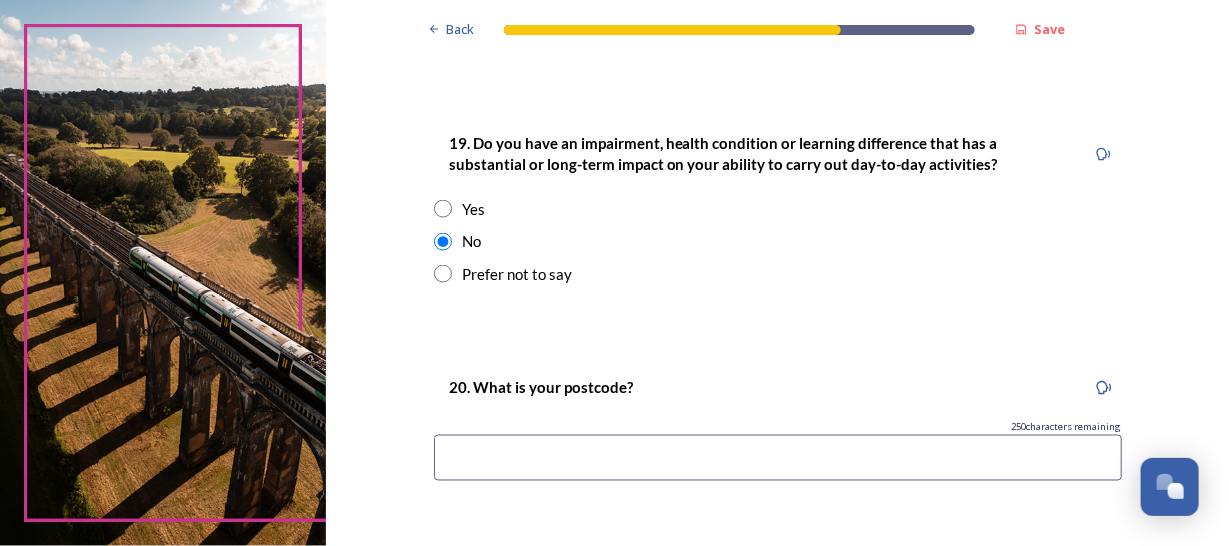 scroll, scrollTop: 1100, scrollLeft: 0, axis: vertical 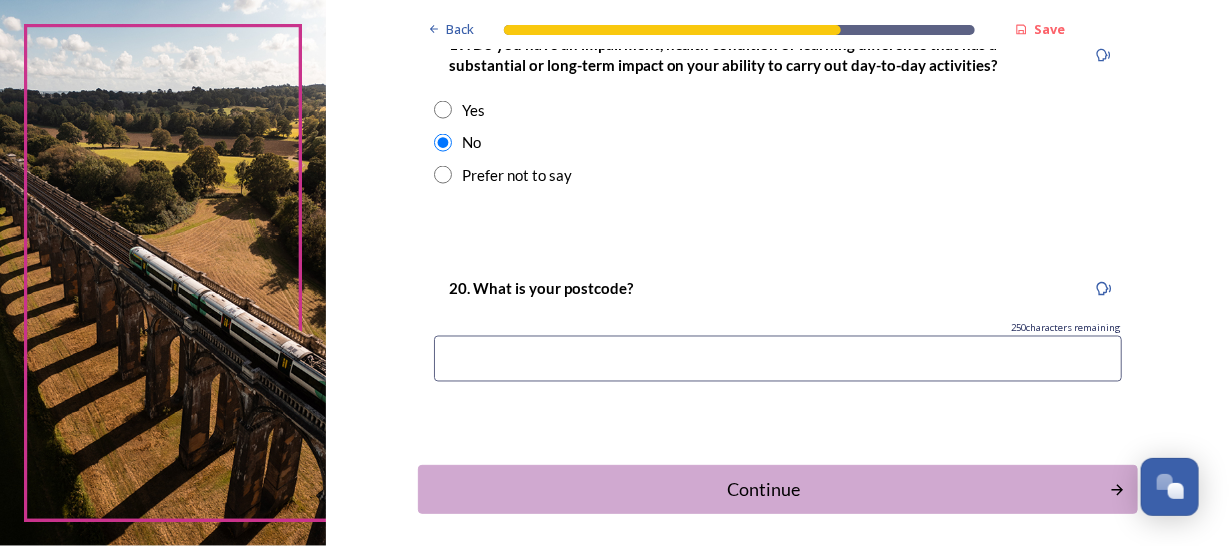 click at bounding box center (778, 359) 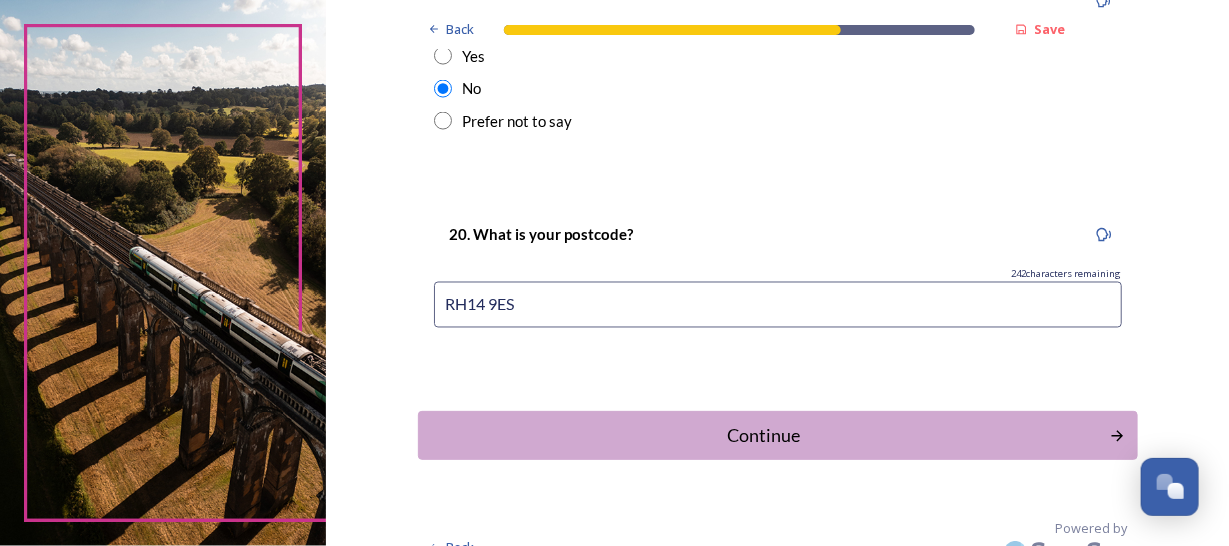 scroll, scrollTop: 1182, scrollLeft: 0, axis: vertical 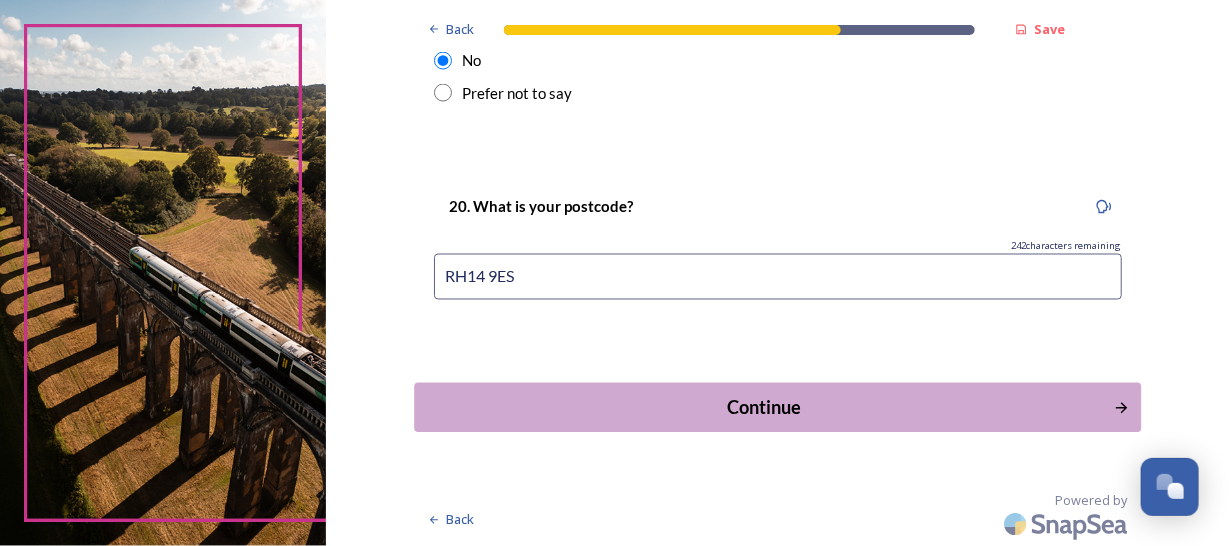 type on "RH14 9ES" 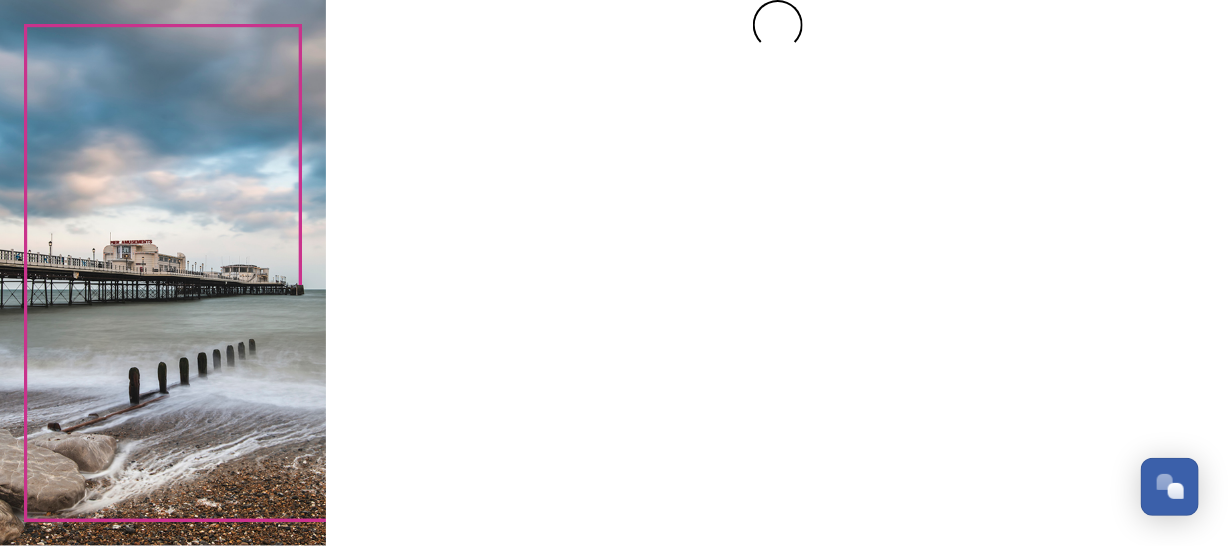 scroll, scrollTop: 0, scrollLeft: 0, axis: both 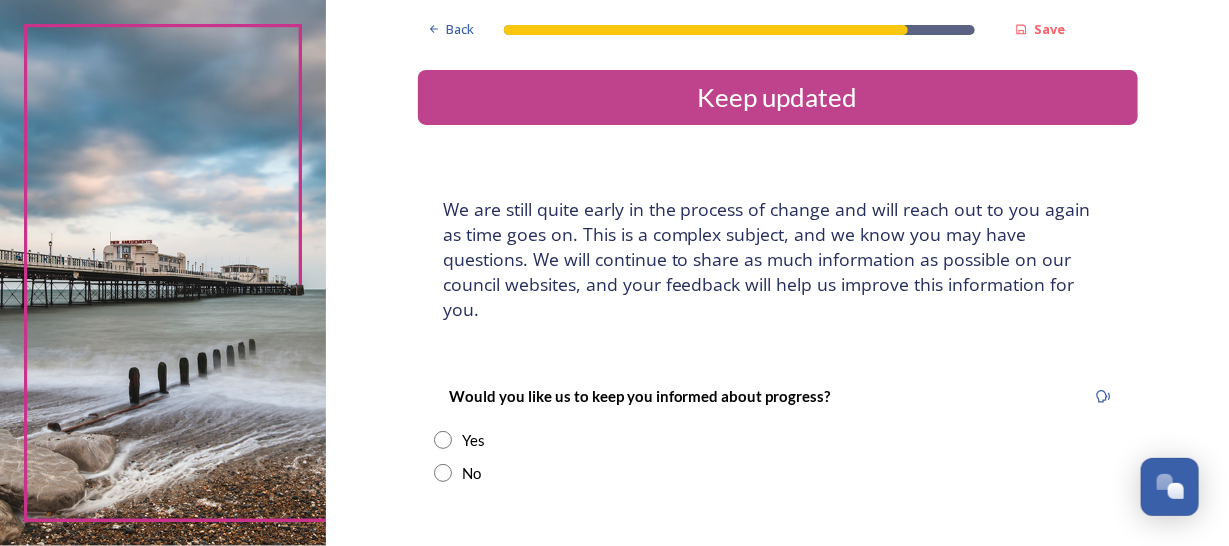 click on "Yes" at bounding box center [778, 440] 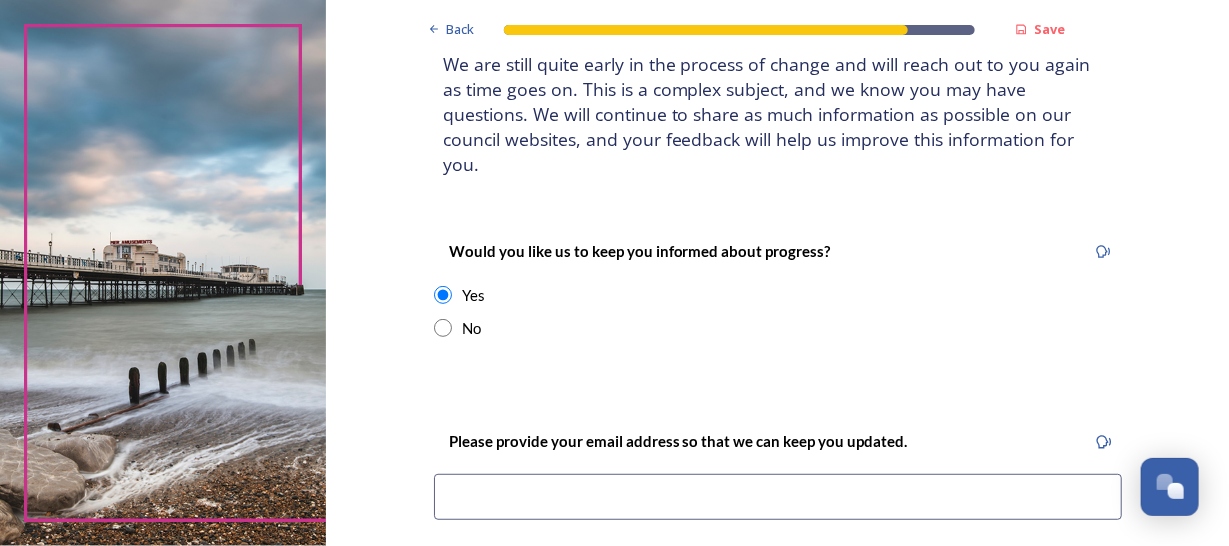 scroll, scrollTop: 200, scrollLeft: 0, axis: vertical 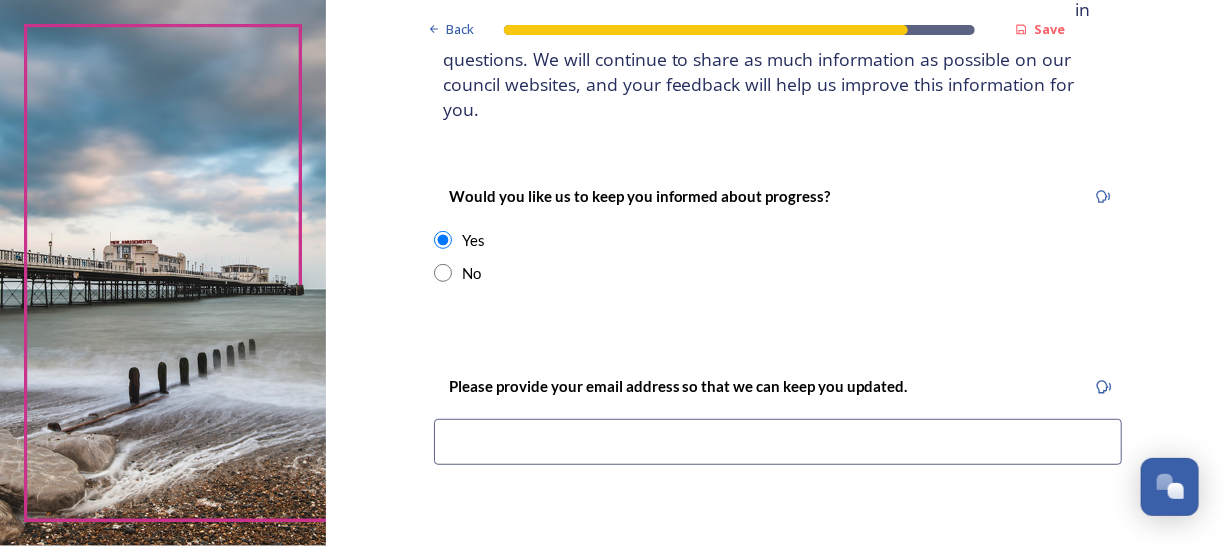 click at bounding box center (778, 442) 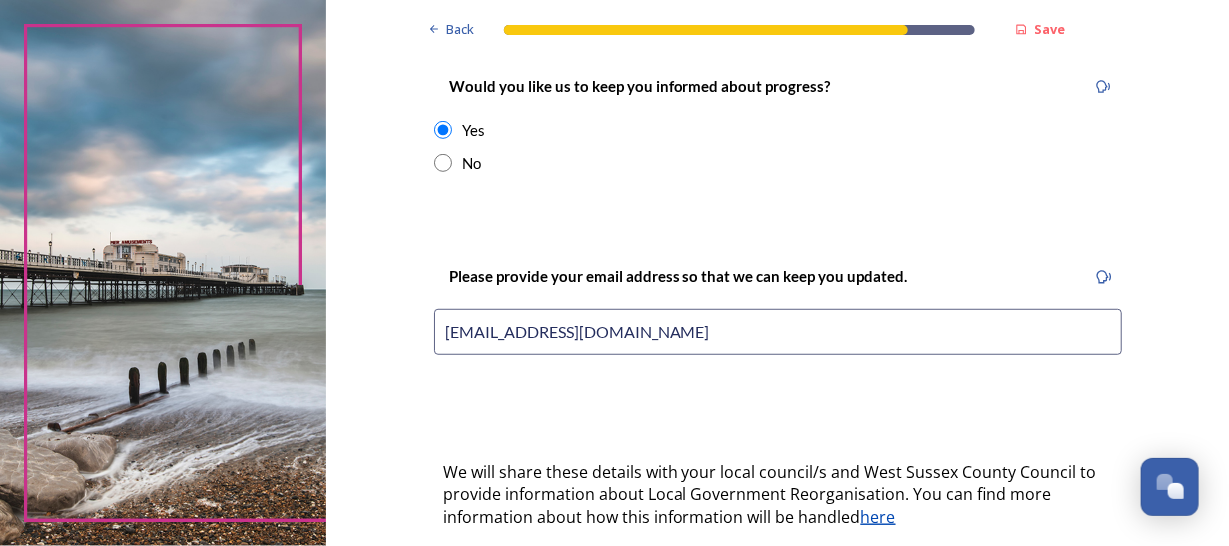 scroll, scrollTop: 499, scrollLeft: 0, axis: vertical 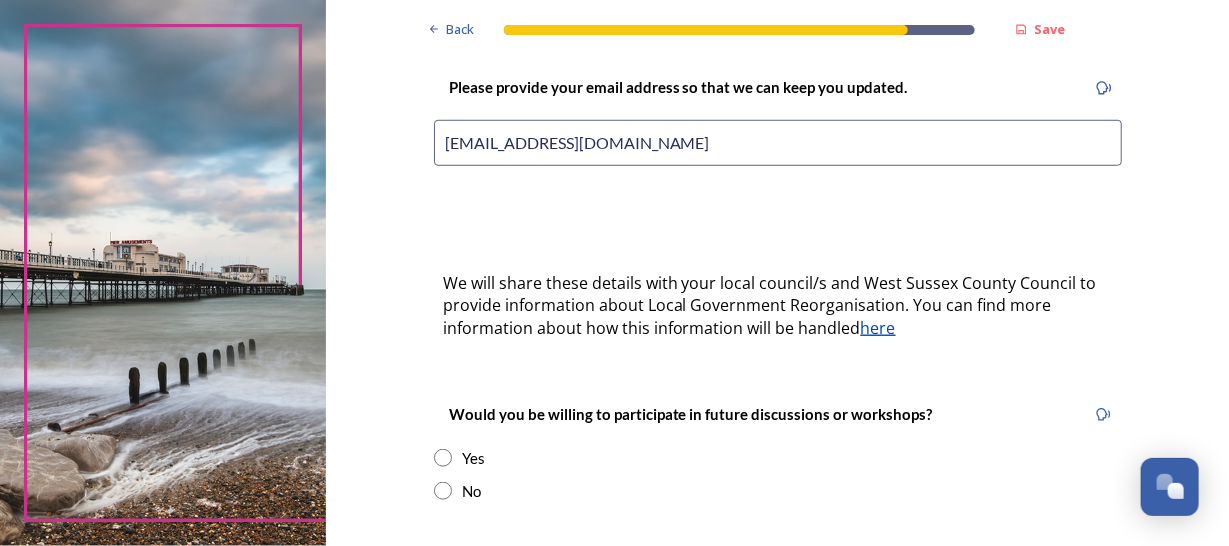 click at bounding box center (443, 458) 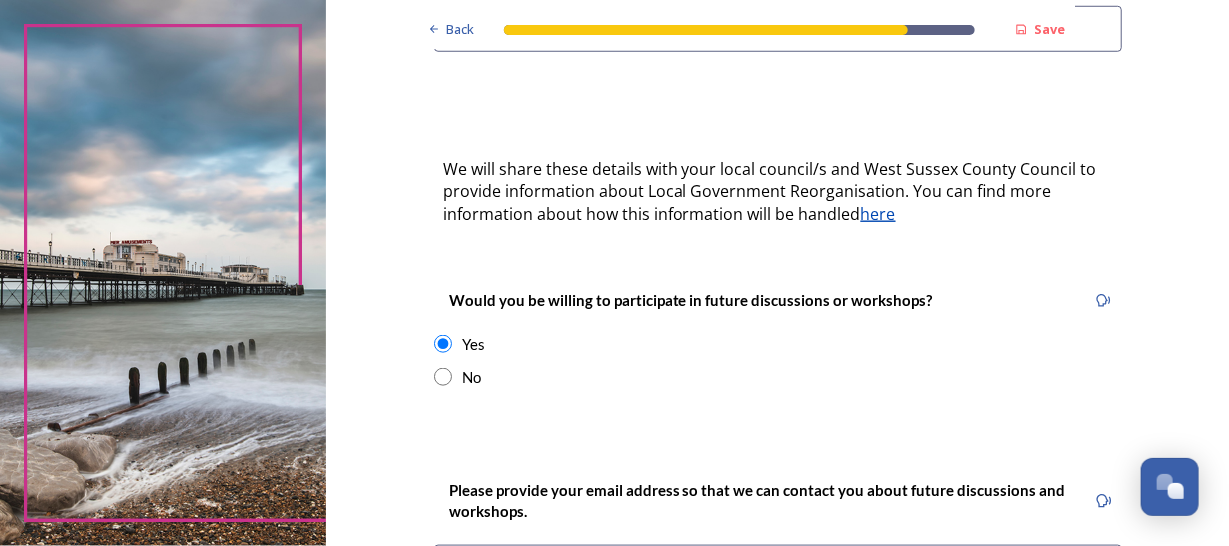 scroll, scrollTop: 700, scrollLeft: 0, axis: vertical 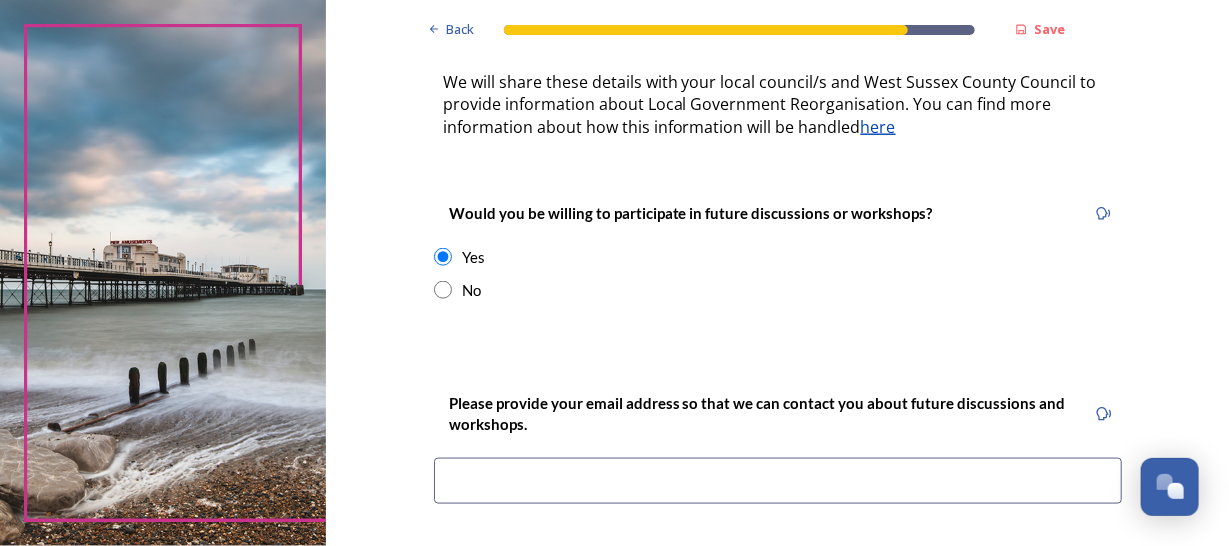 click at bounding box center [778, 481] 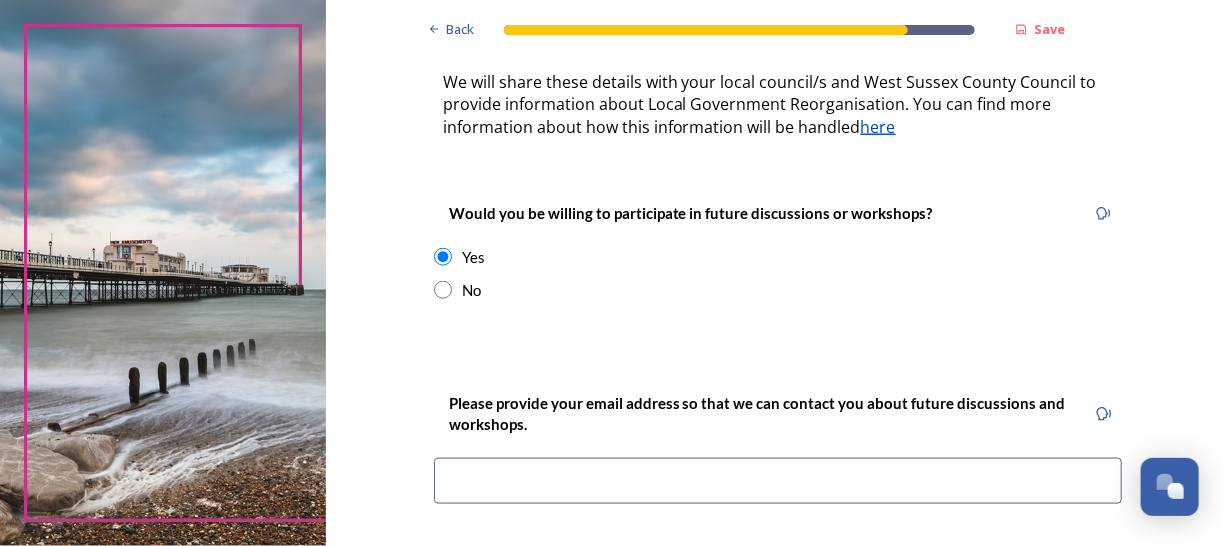 type on "[EMAIL_ADDRESS][DOMAIN_NAME]" 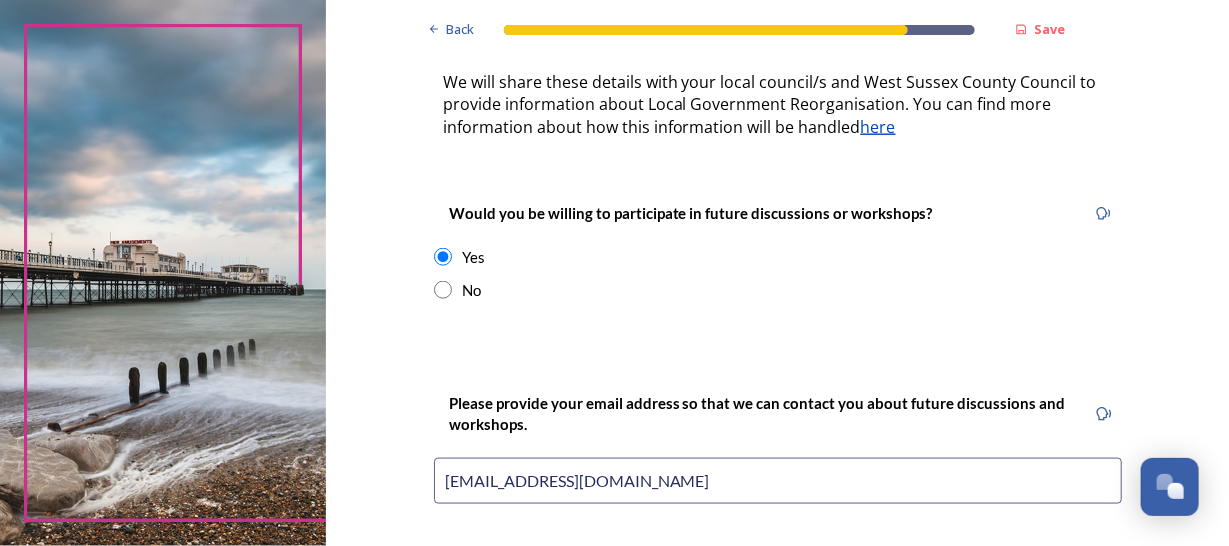 scroll, scrollTop: 1010, scrollLeft: 0, axis: vertical 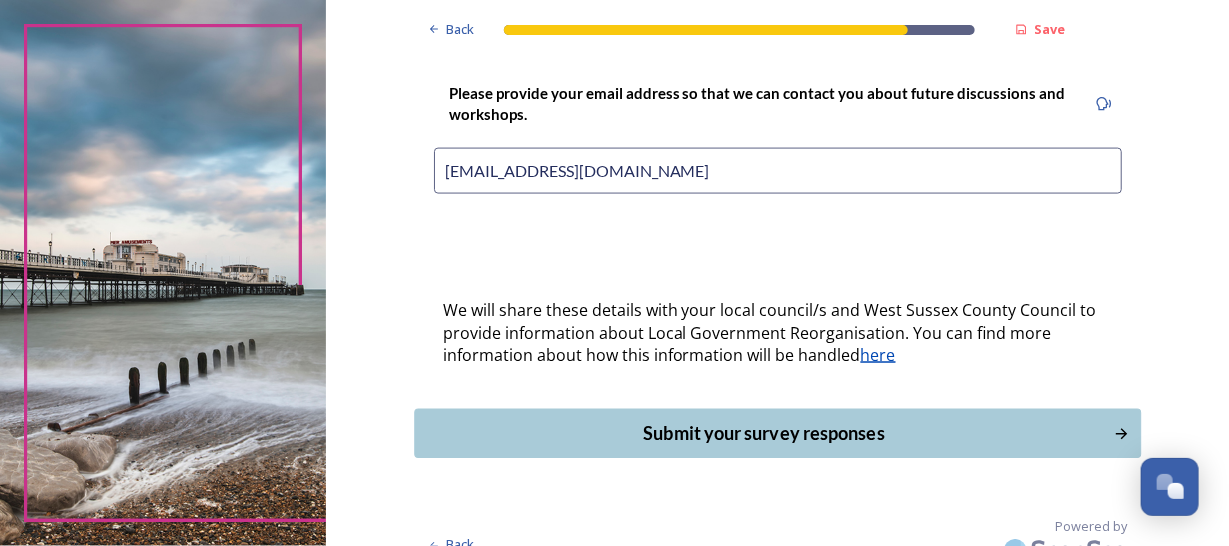 click on "Submit your survey responses" at bounding box center (763, 433) 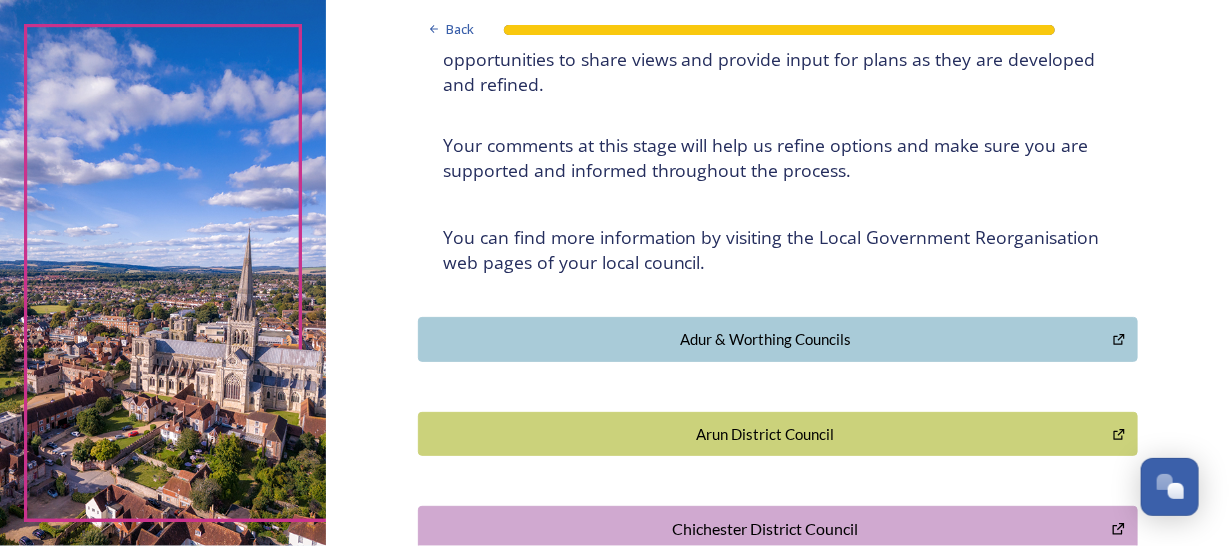 scroll, scrollTop: 0, scrollLeft: 0, axis: both 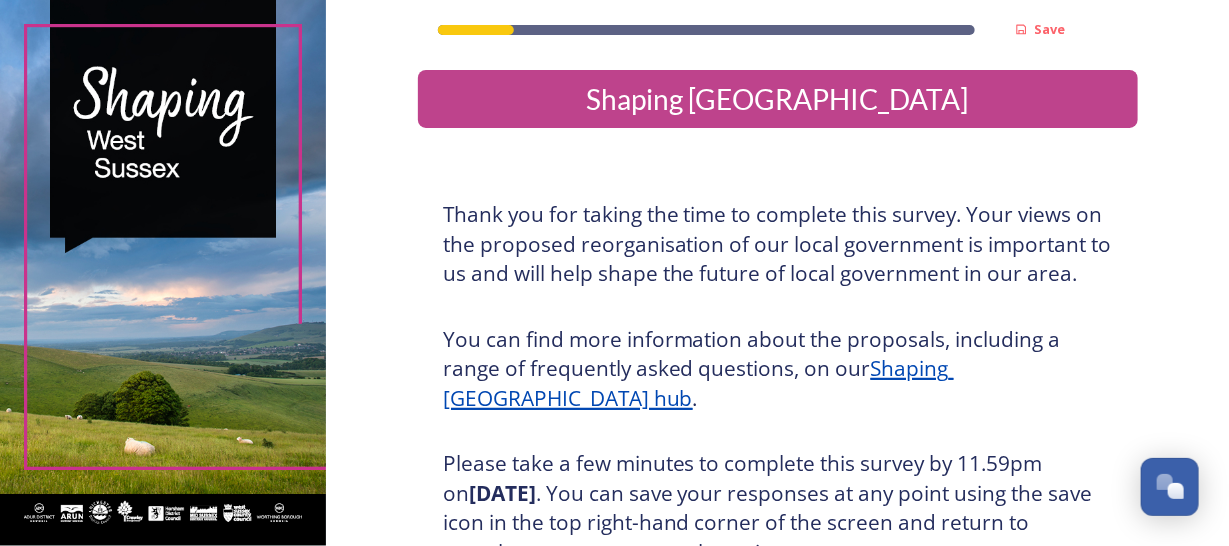 click on "Shaping [GEOGRAPHIC_DATA] hub" at bounding box center (698, 383) 